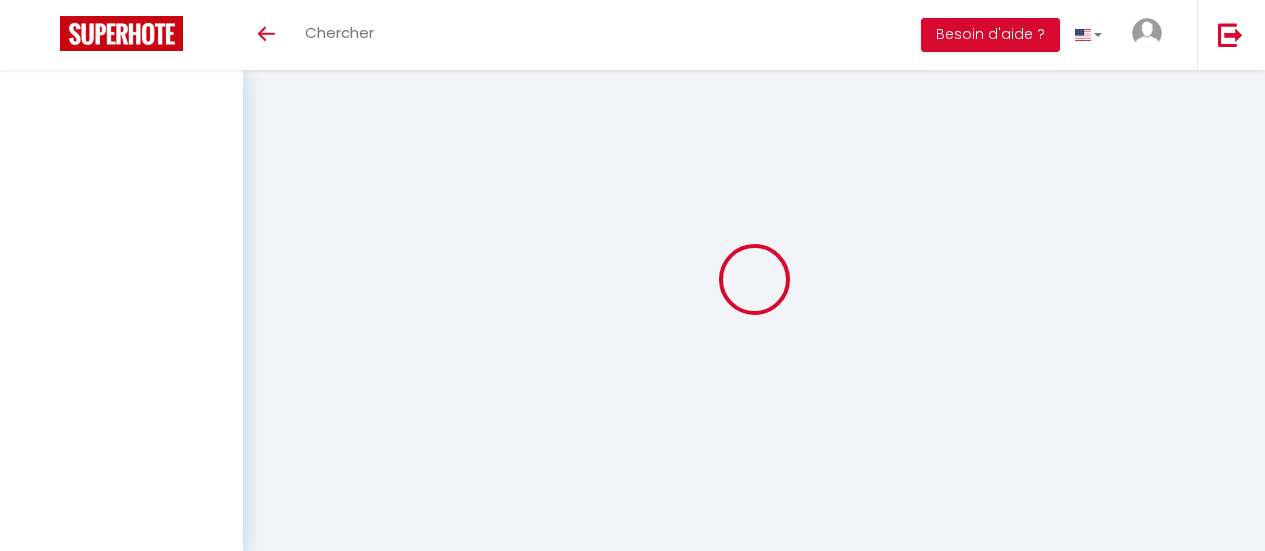 scroll, scrollTop: 0, scrollLeft: 0, axis: both 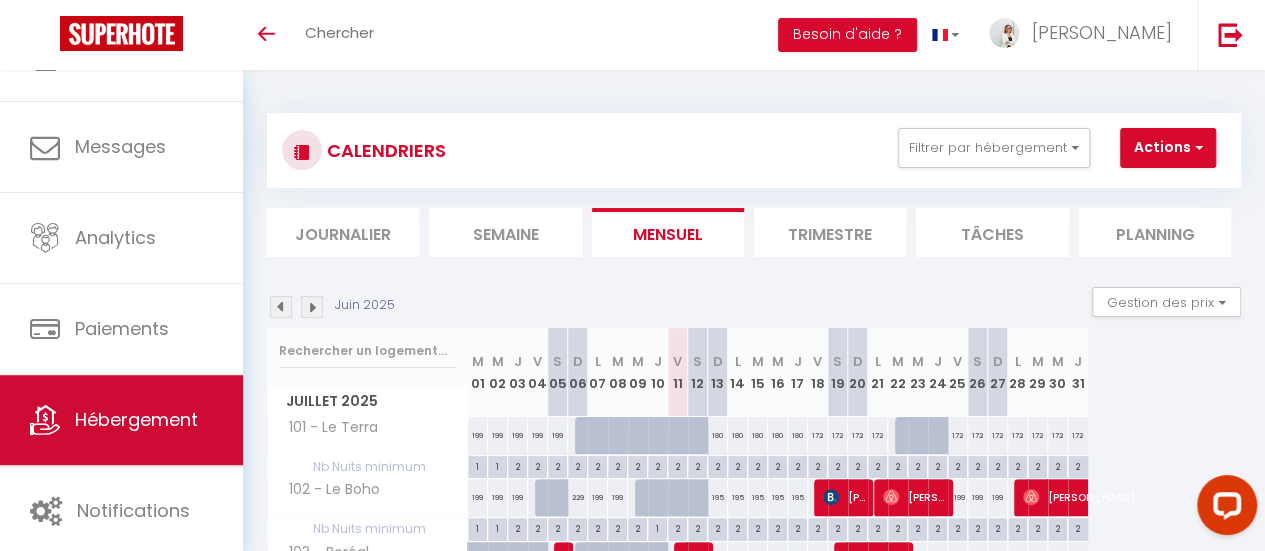 click on "Hébergement" at bounding box center (136, 419) 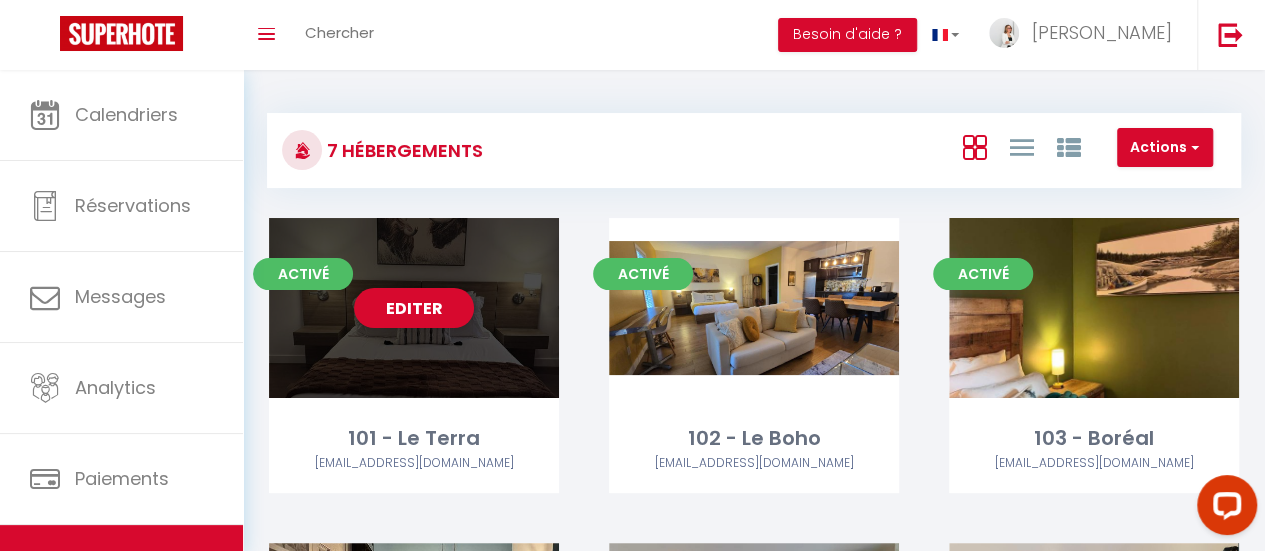 click on "Editer" at bounding box center (414, 308) 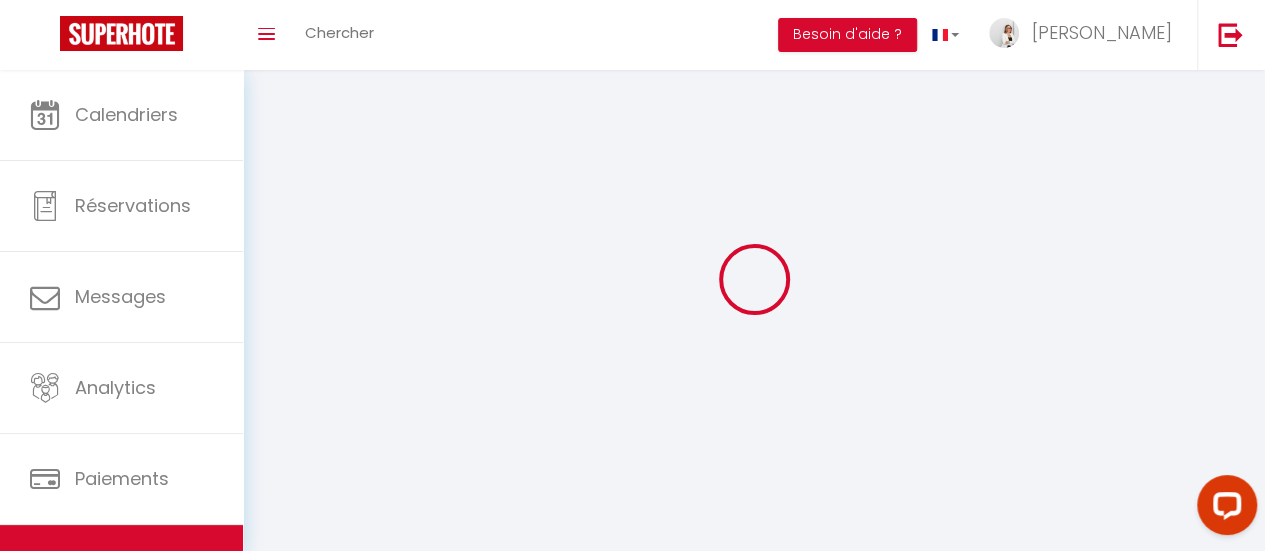 select 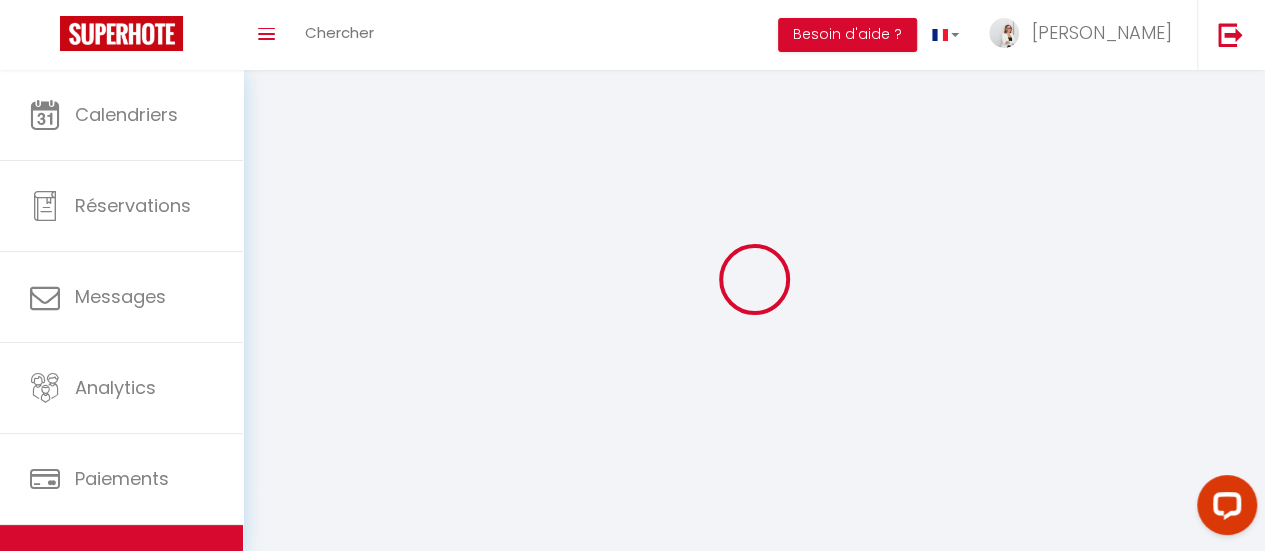 select 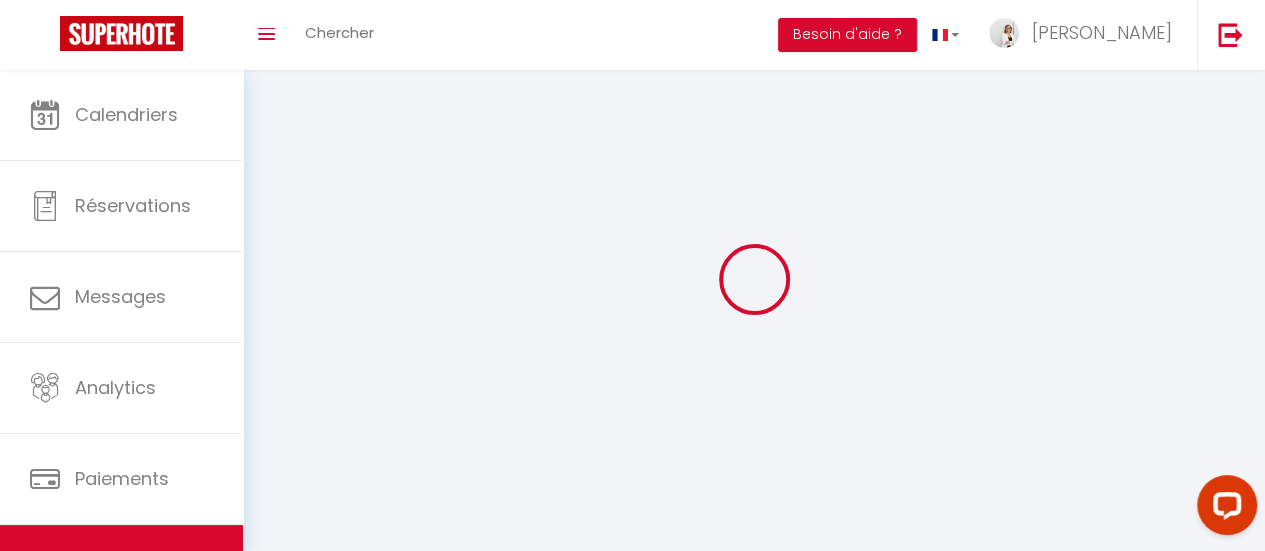 checkbox on "false" 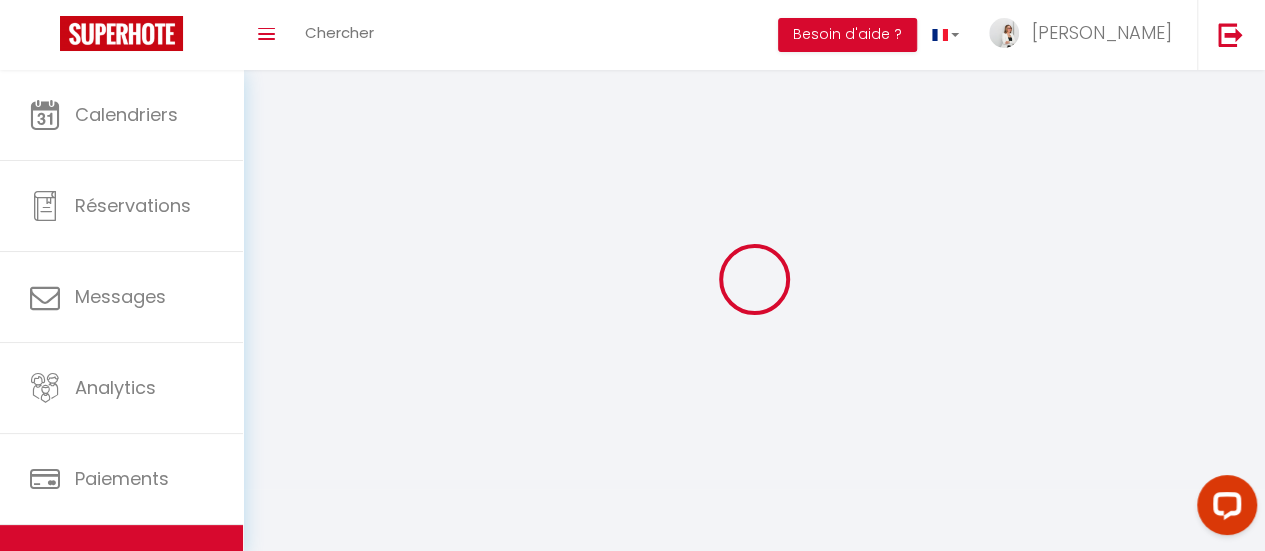 checkbox on "false" 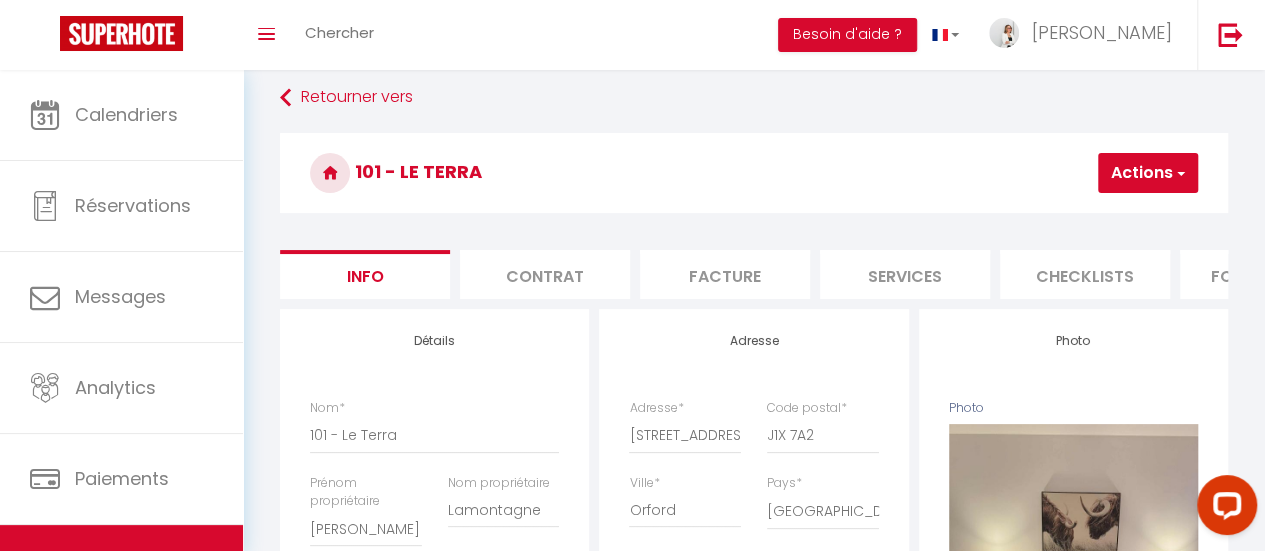 scroll, scrollTop: 100, scrollLeft: 0, axis: vertical 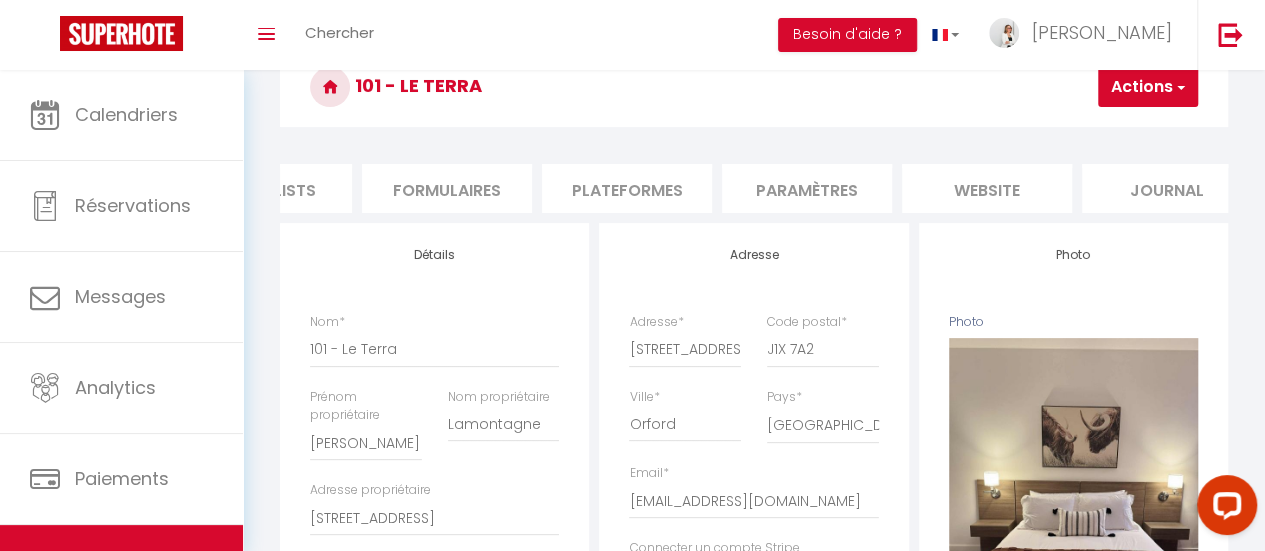 click on "website" at bounding box center (987, 188) 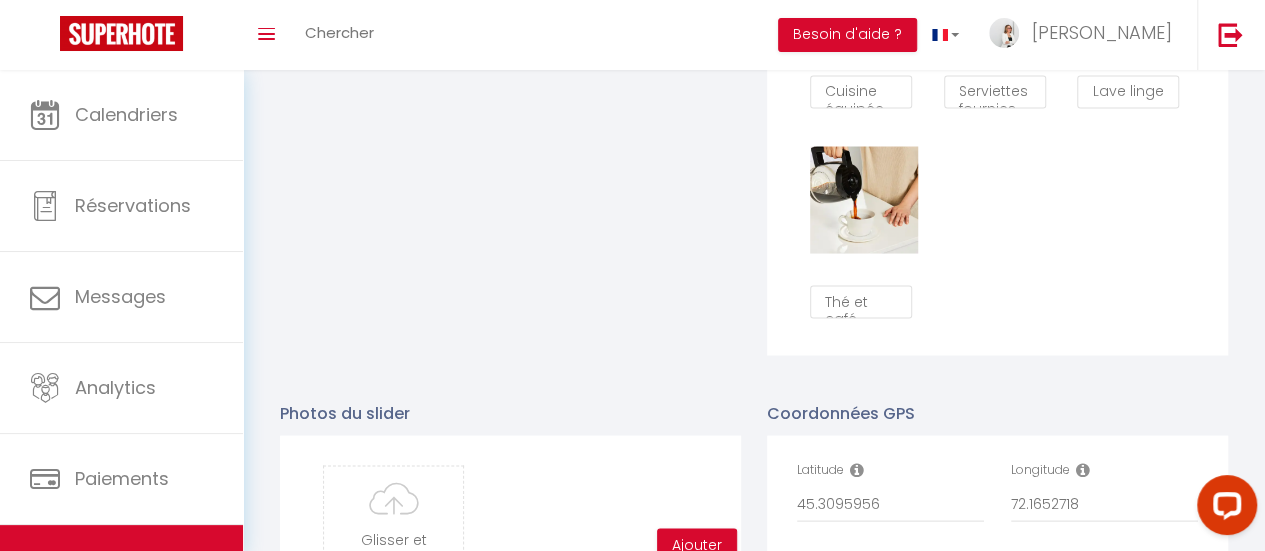 scroll, scrollTop: 2000, scrollLeft: 0, axis: vertical 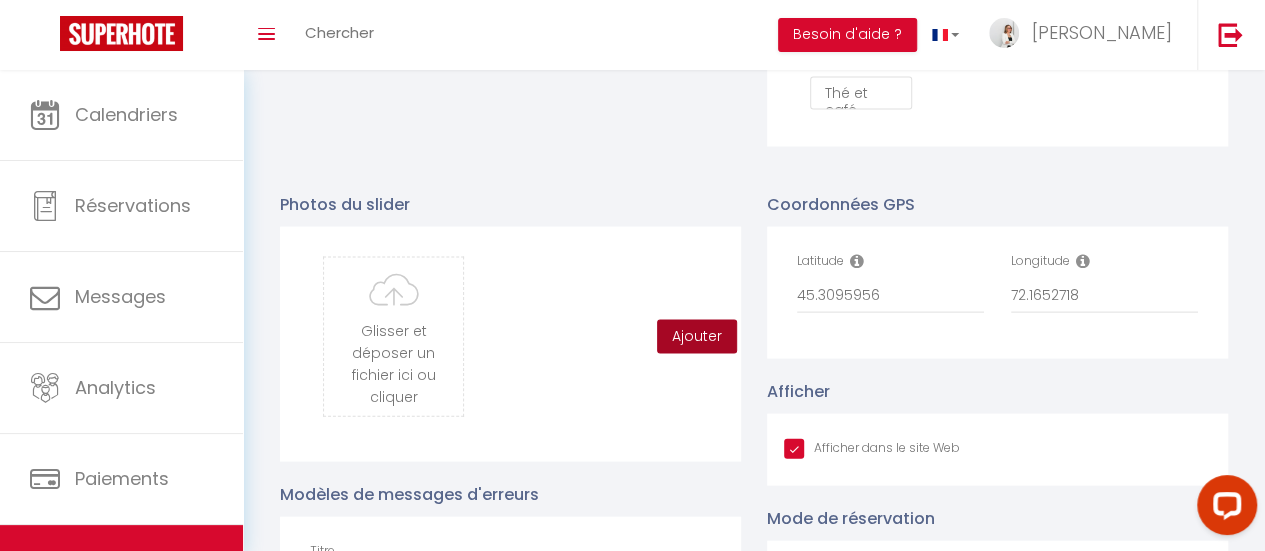 click on "Ajouter" at bounding box center [697, 337] 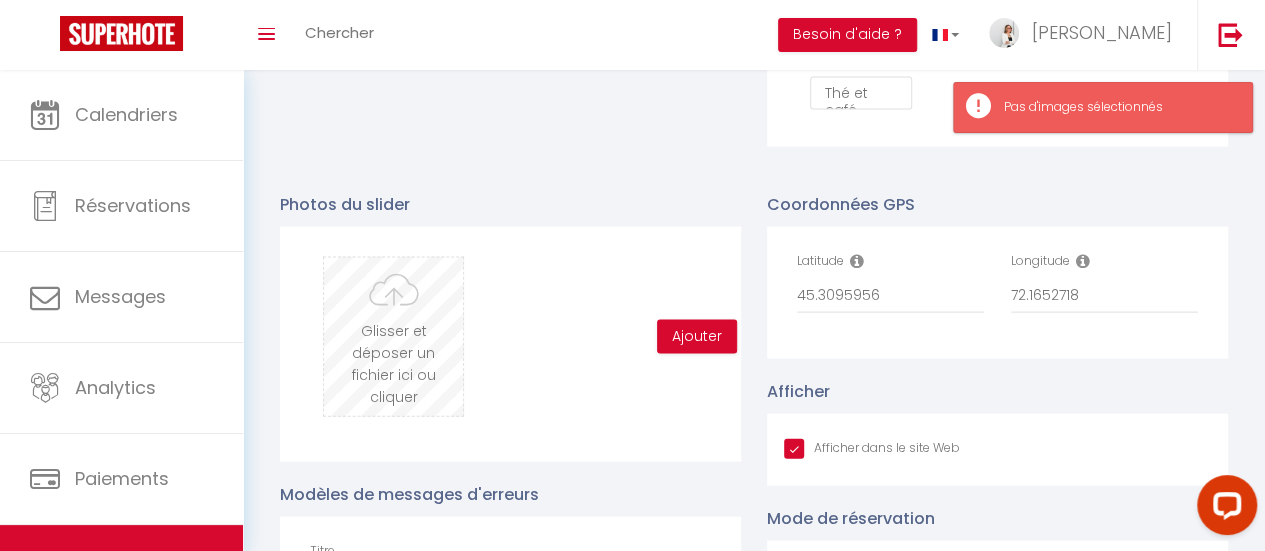 click at bounding box center [393, 337] 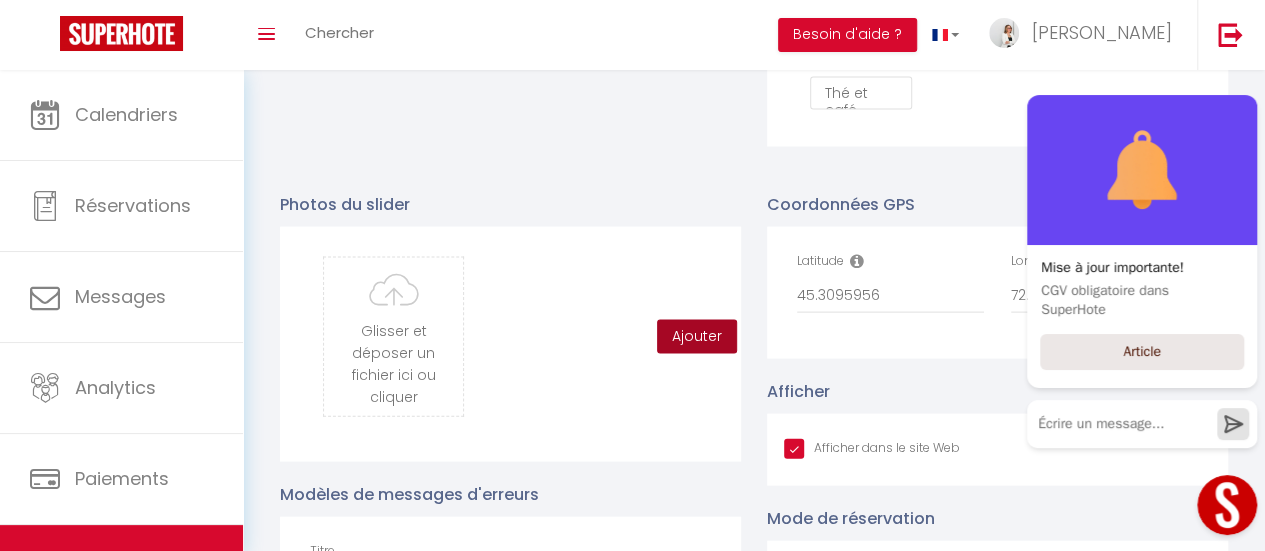 click on "Ajouter" at bounding box center [697, 337] 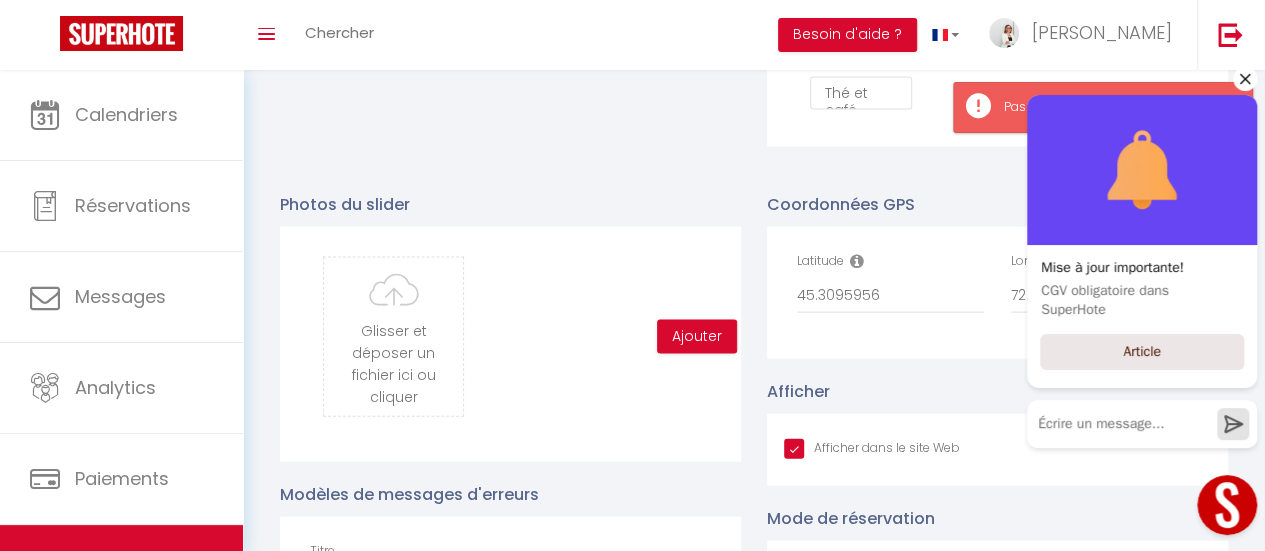 click 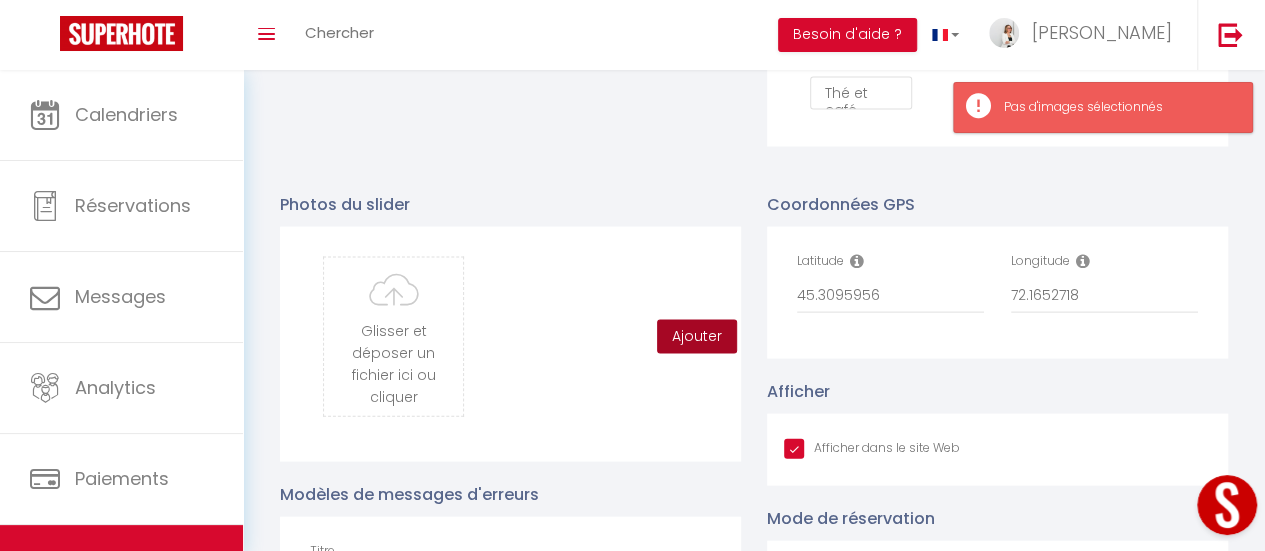 click on "Ajouter" at bounding box center [697, 337] 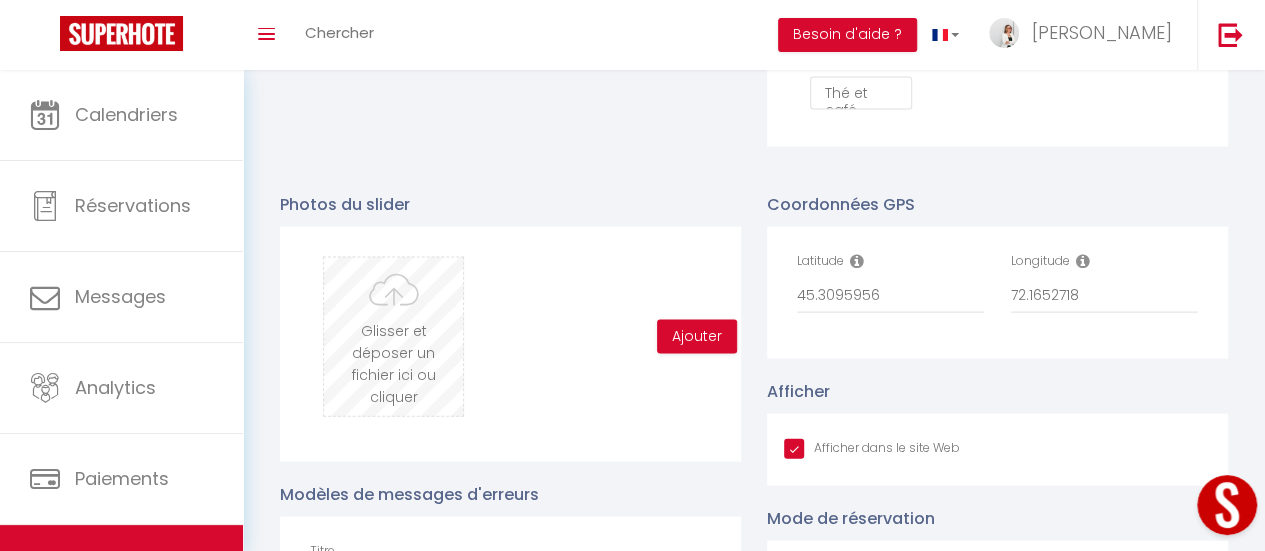 type on "C:\fakepath\a50bc864-3b68-47d9-9e4d-7871c779d2bf.jpg" 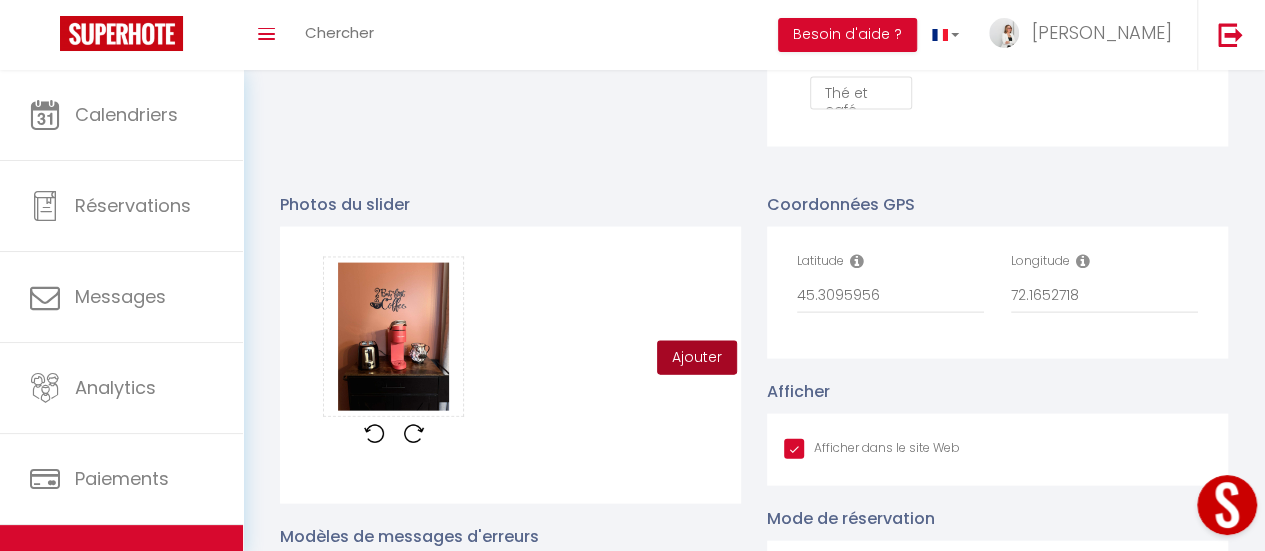 click on "Ajouter" at bounding box center [697, 358] 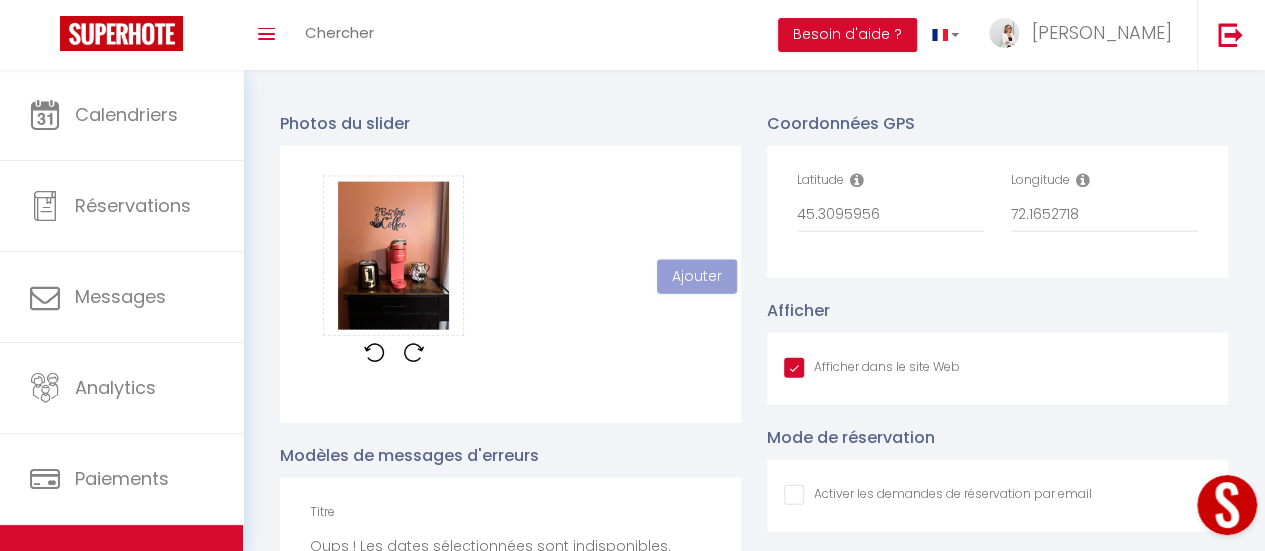 scroll, scrollTop: 2100, scrollLeft: 0, axis: vertical 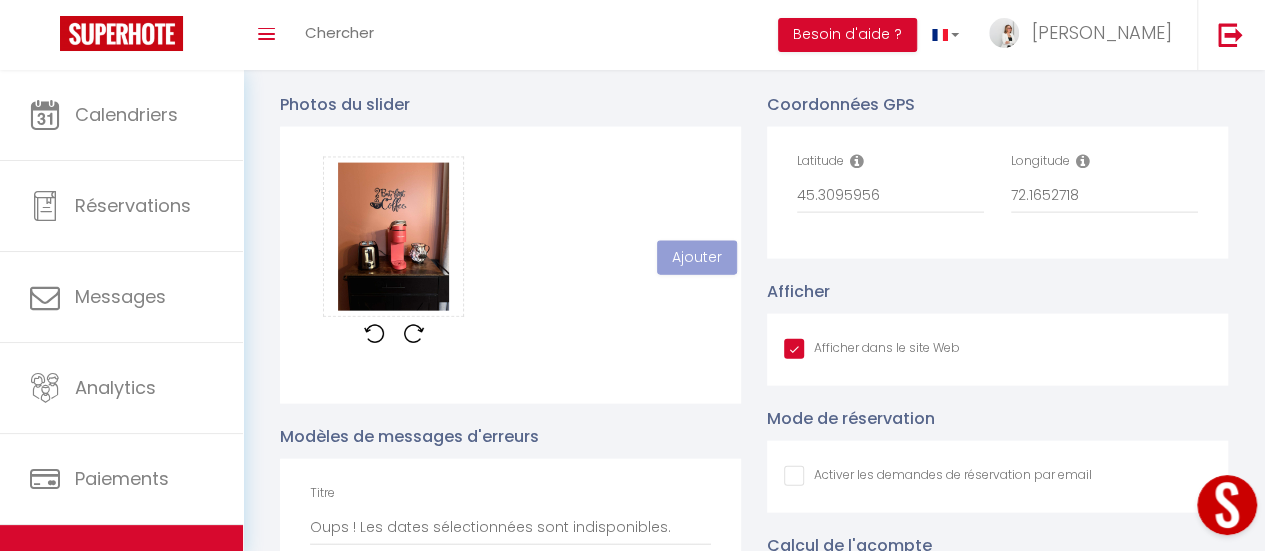 click at bounding box center (414, 334) 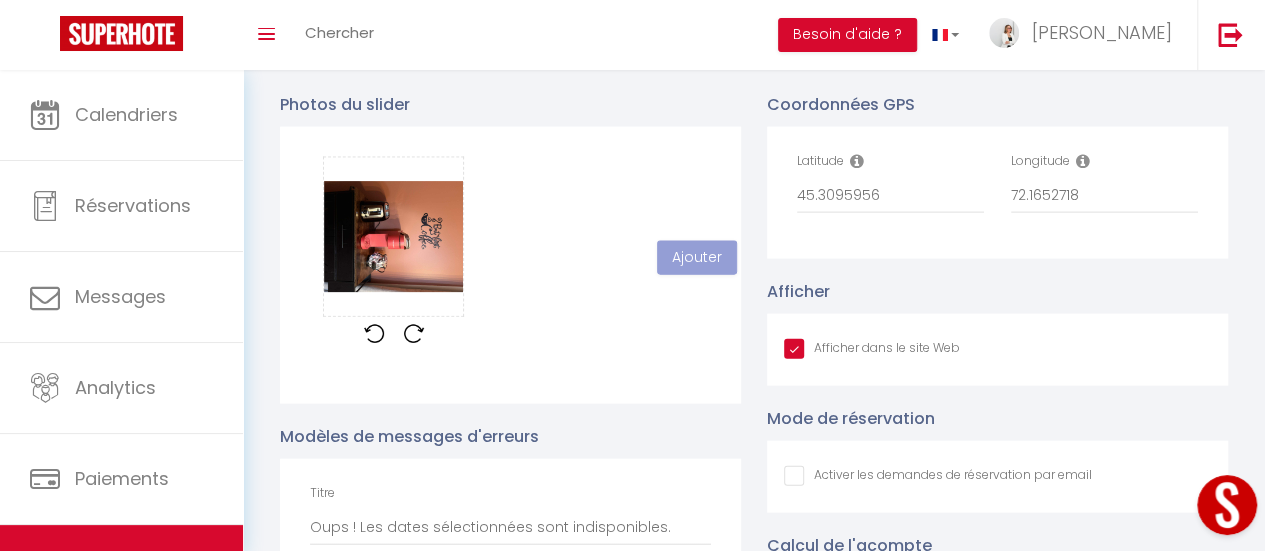click at bounding box center [414, 334] 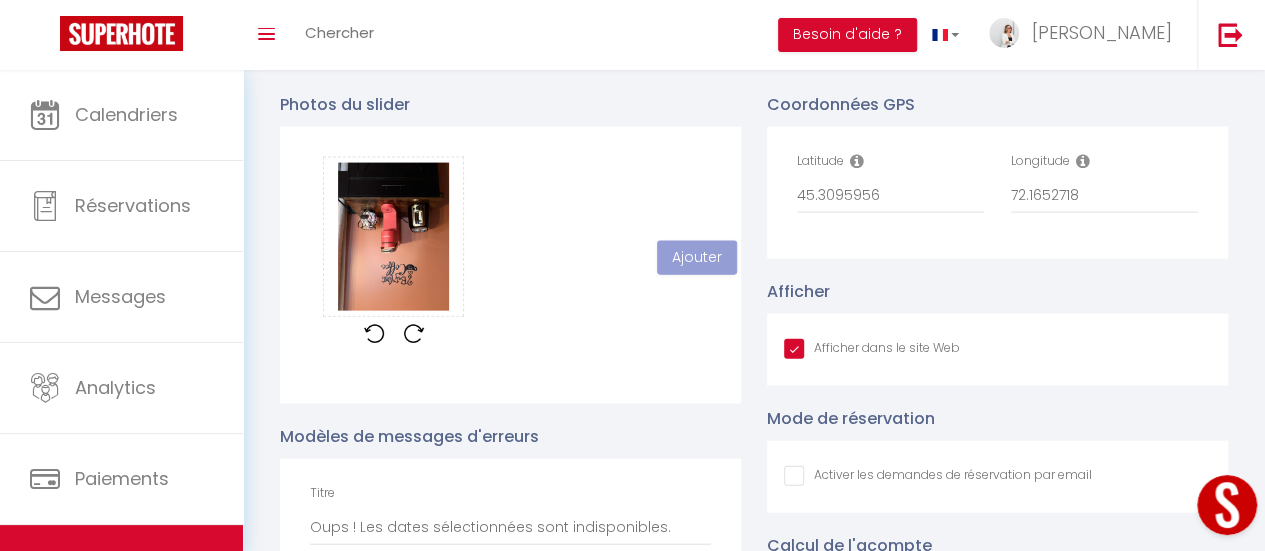 click at bounding box center (414, 334) 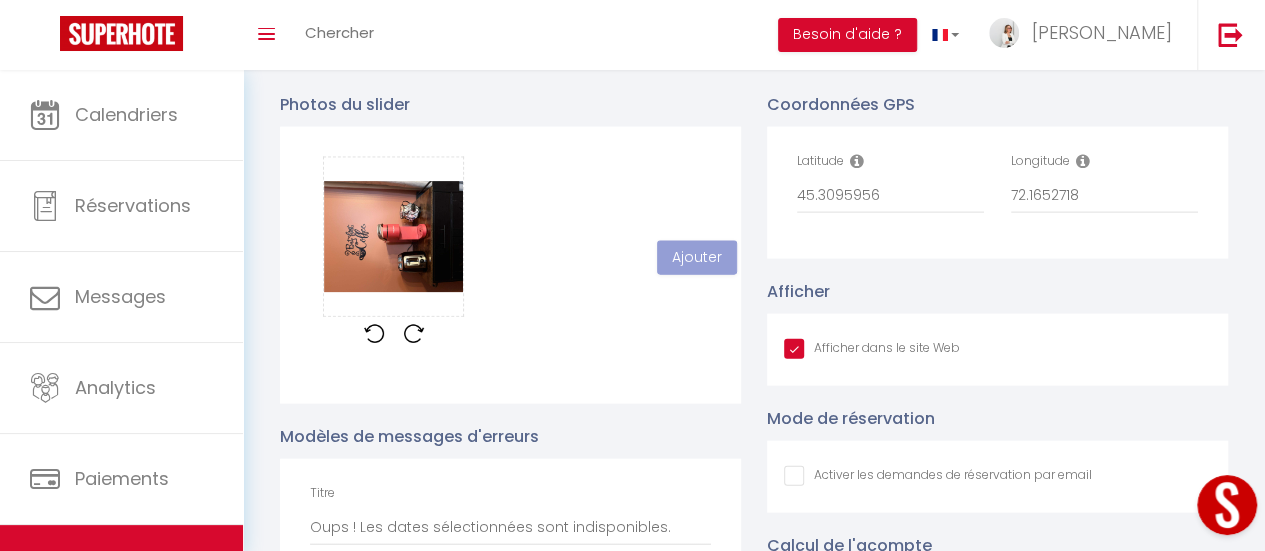 click at bounding box center [414, 334] 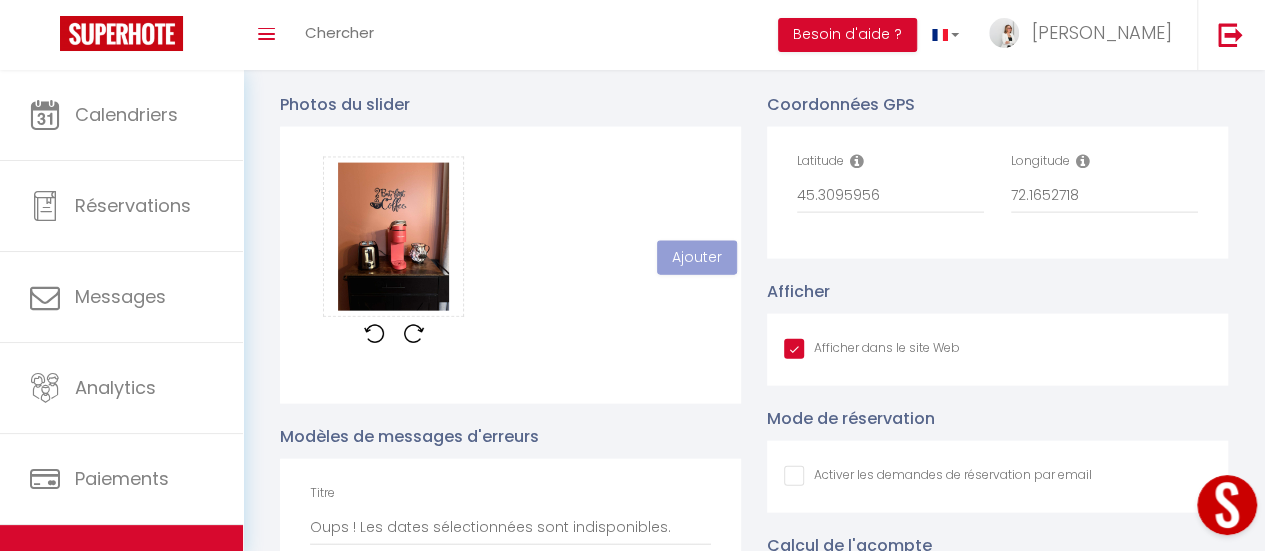 click on "Glisser et déposer un fichier ici ou cliquer Ooops, something wrong happened. Remove   a50bc864-3b68-47d9-9e4d-7871c779d2bf.jpg Drag and drop or click to replace
Ajouter" at bounding box center (510, 258) 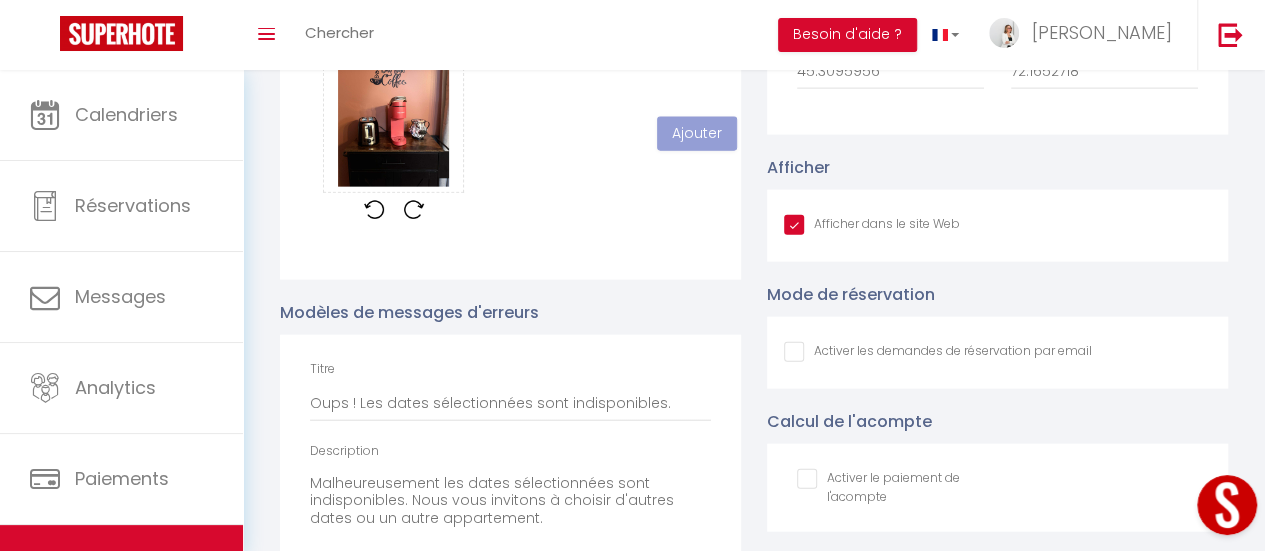 scroll, scrollTop: 2300, scrollLeft: 0, axis: vertical 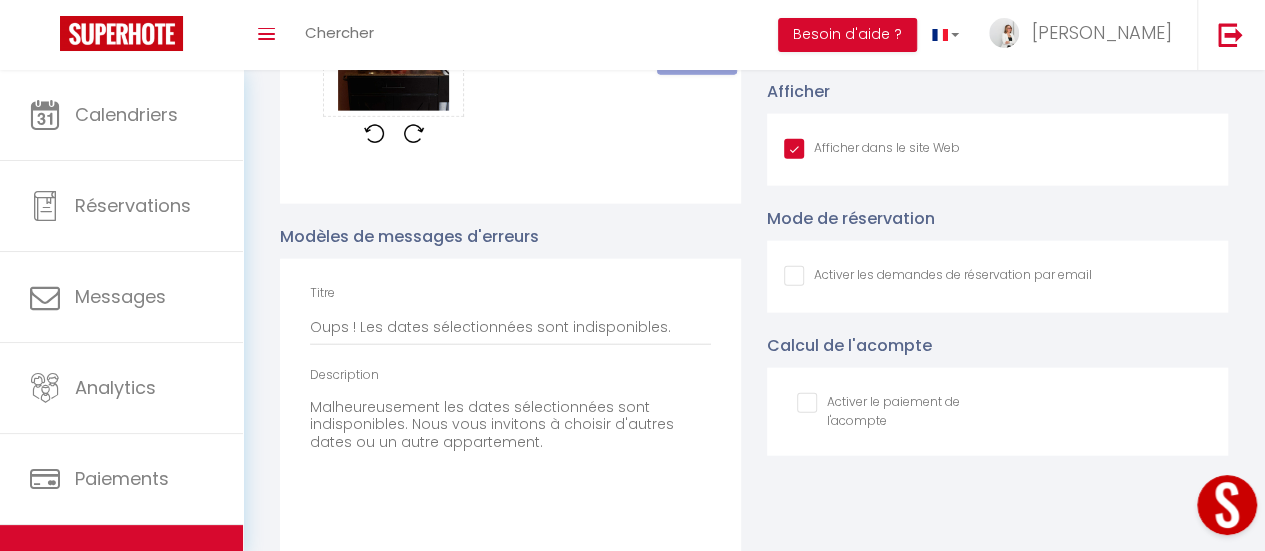 type 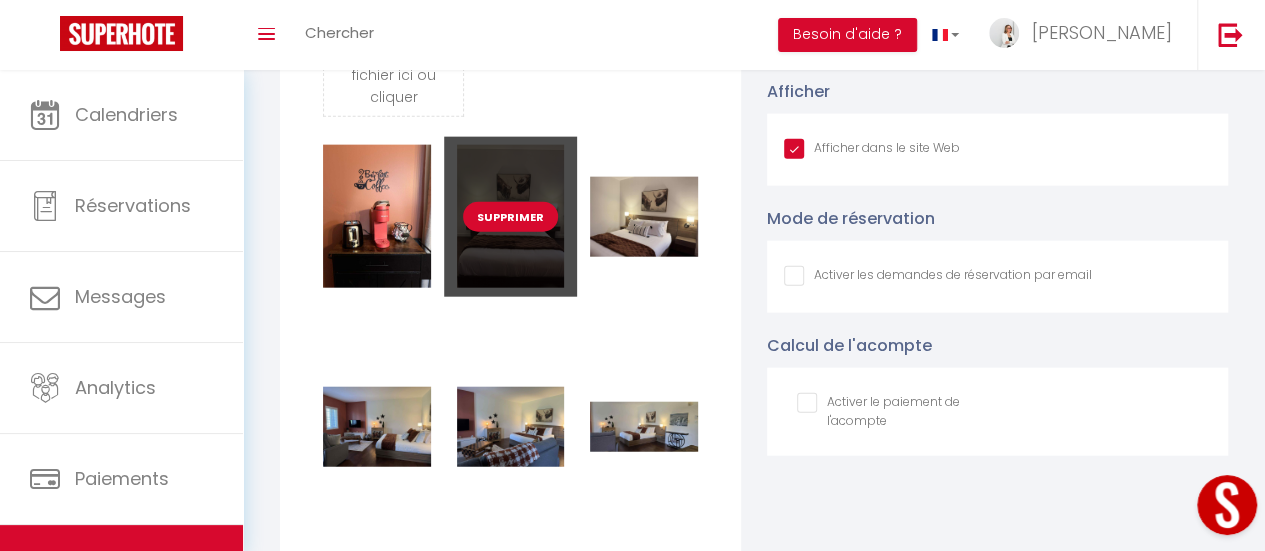 type 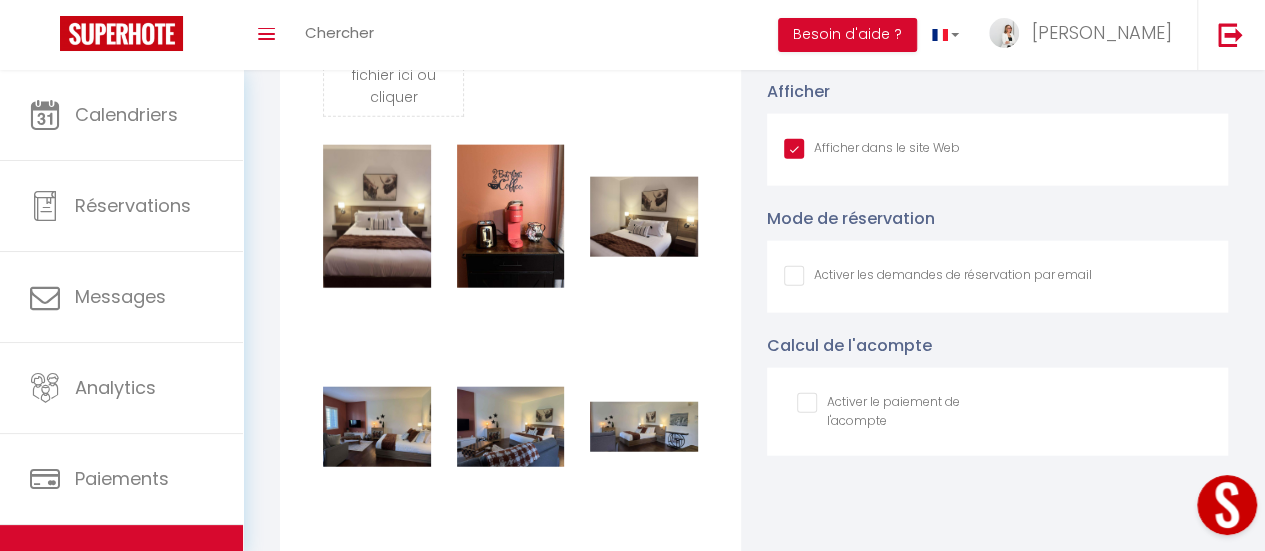 checkbox on "true" 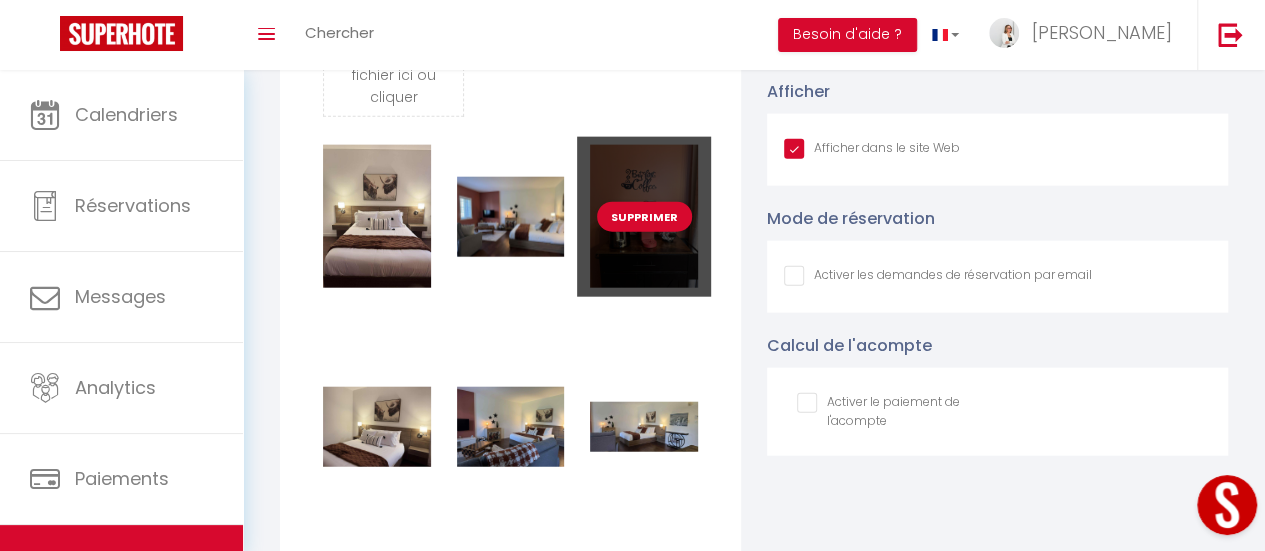checkbox on "true" 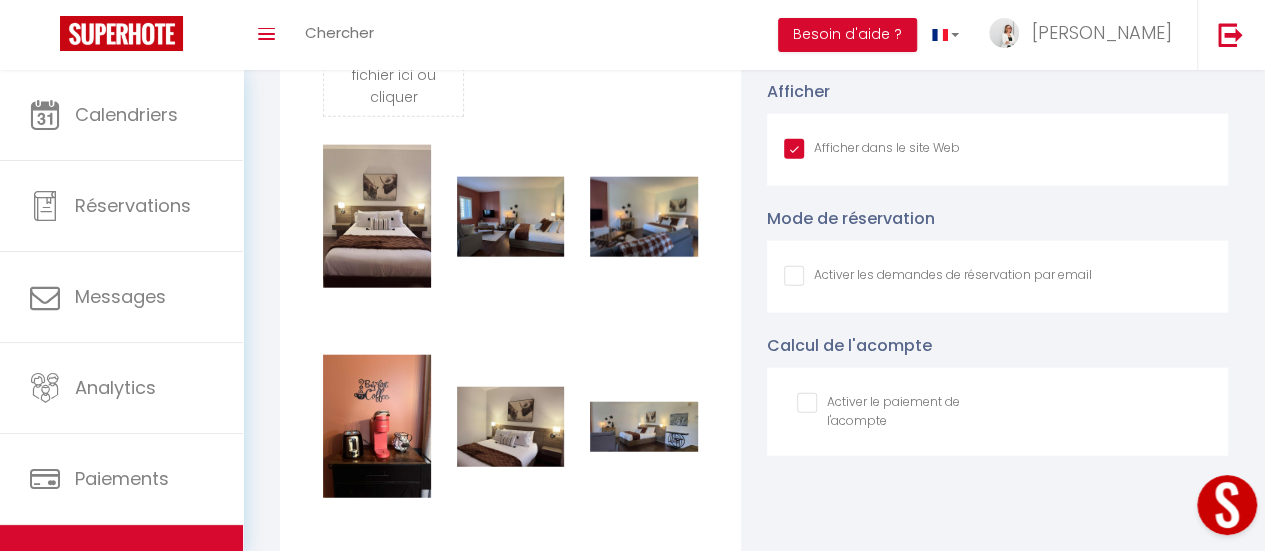 checkbox on "true" 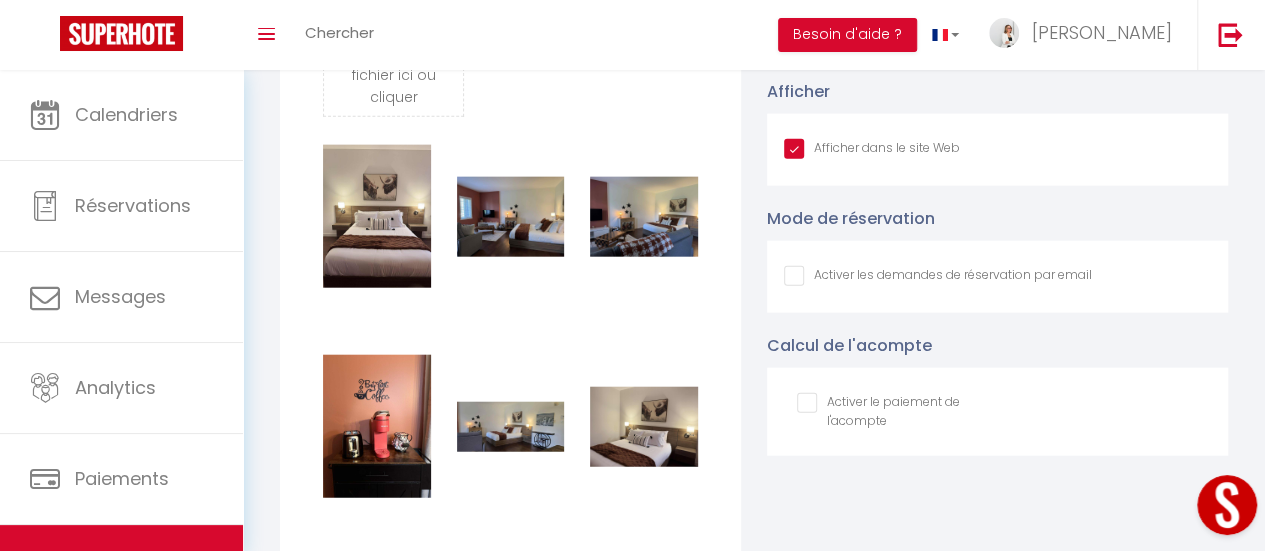 checkbox on "true" 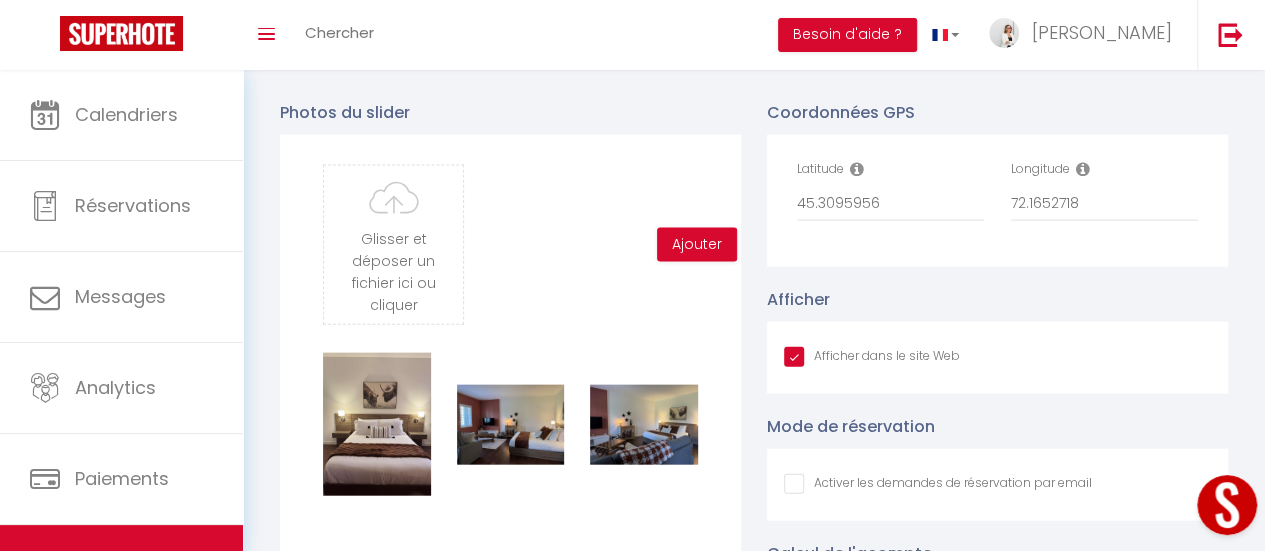 scroll, scrollTop: 2000, scrollLeft: 0, axis: vertical 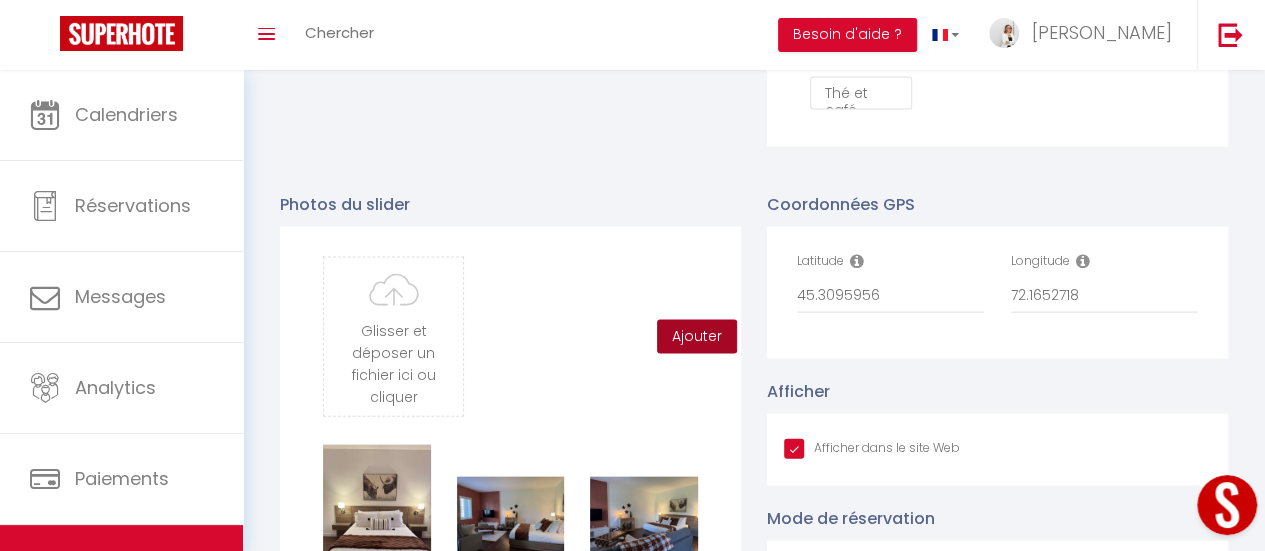 click on "Ajouter" at bounding box center [697, 337] 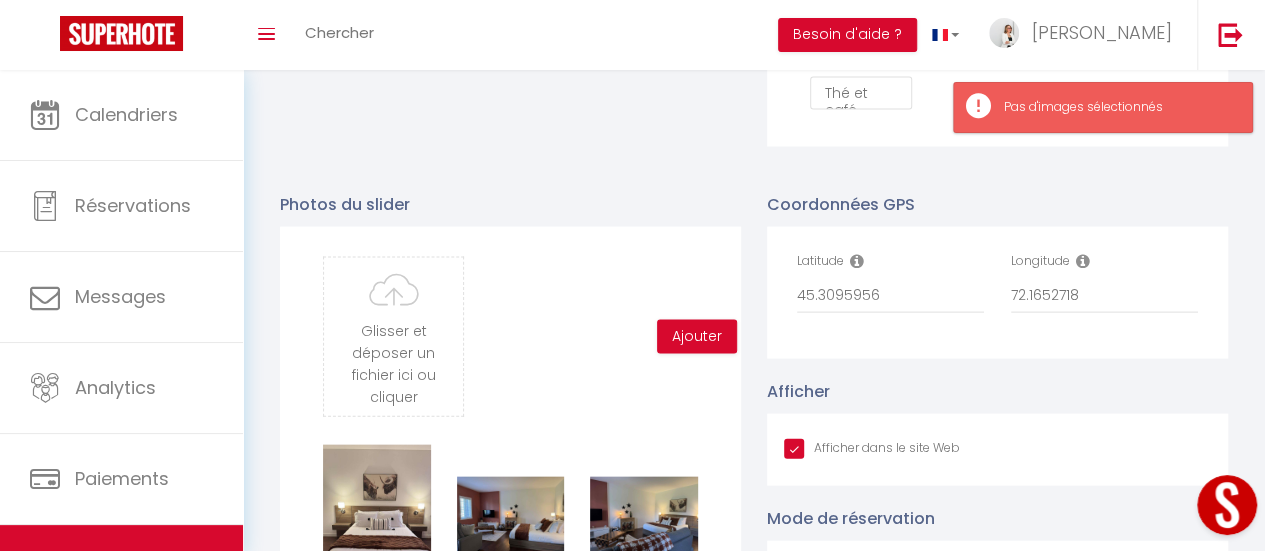 click on "Photos du slider" at bounding box center (510, 204) 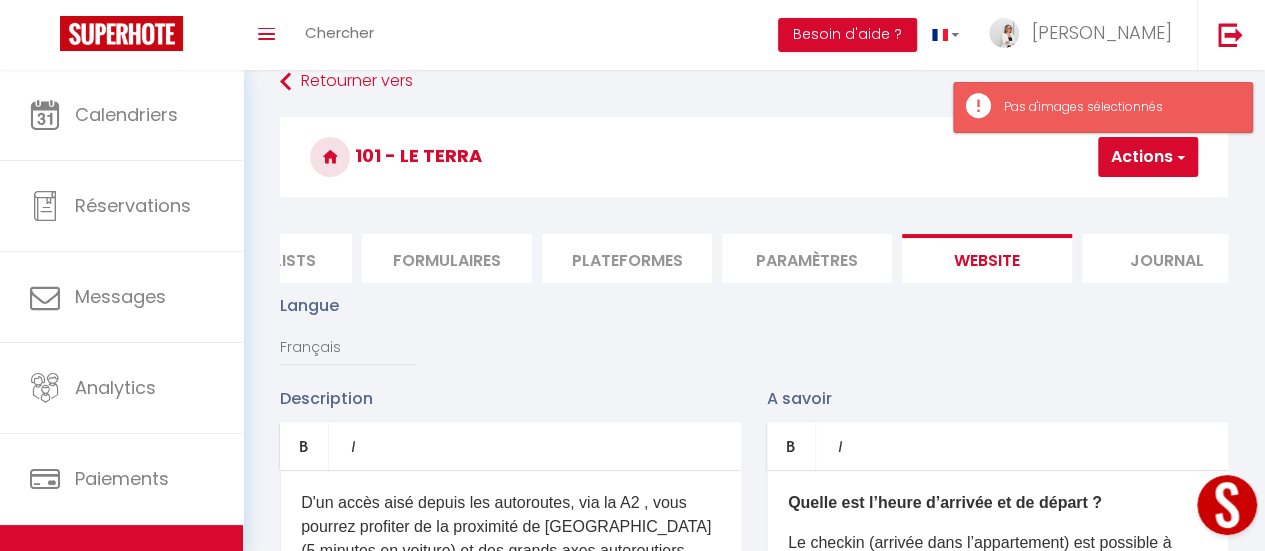 scroll, scrollTop: 0, scrollLeft: 0, axis: both 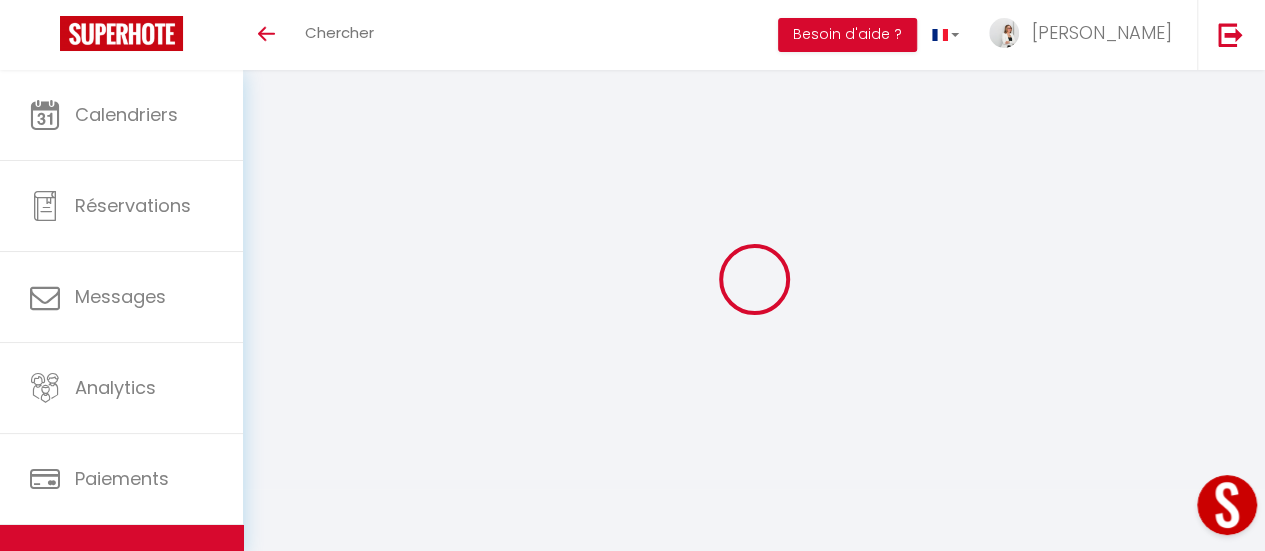 type on "Oups ! Les dates sélectionnées sont indisponibles." 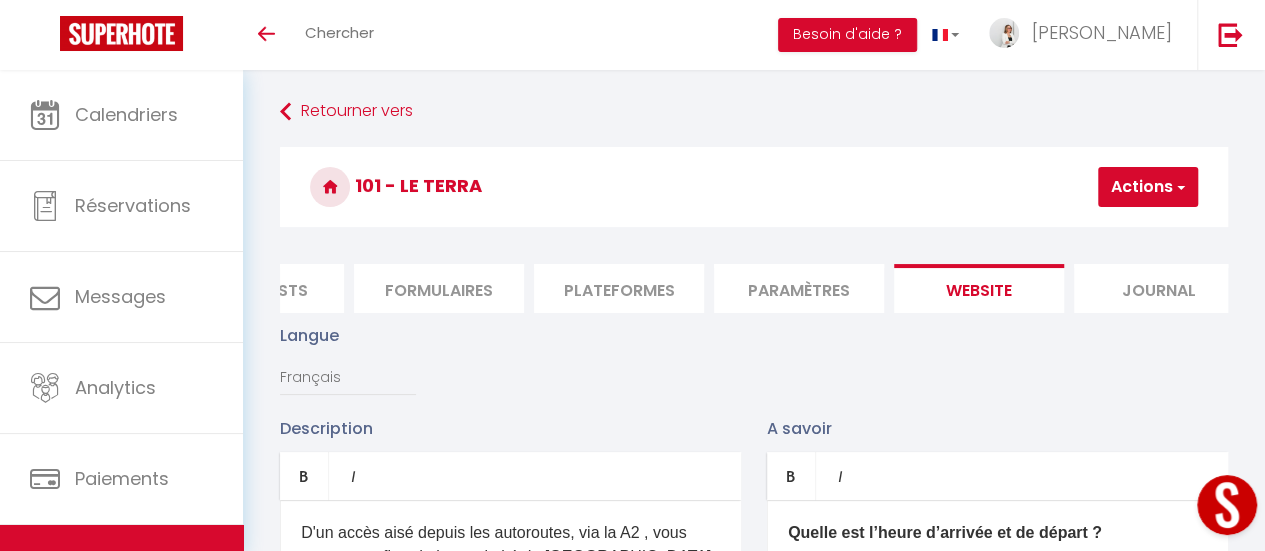 scroll, scrollTop: 0, scrollLeft: 852, axis: horizontal 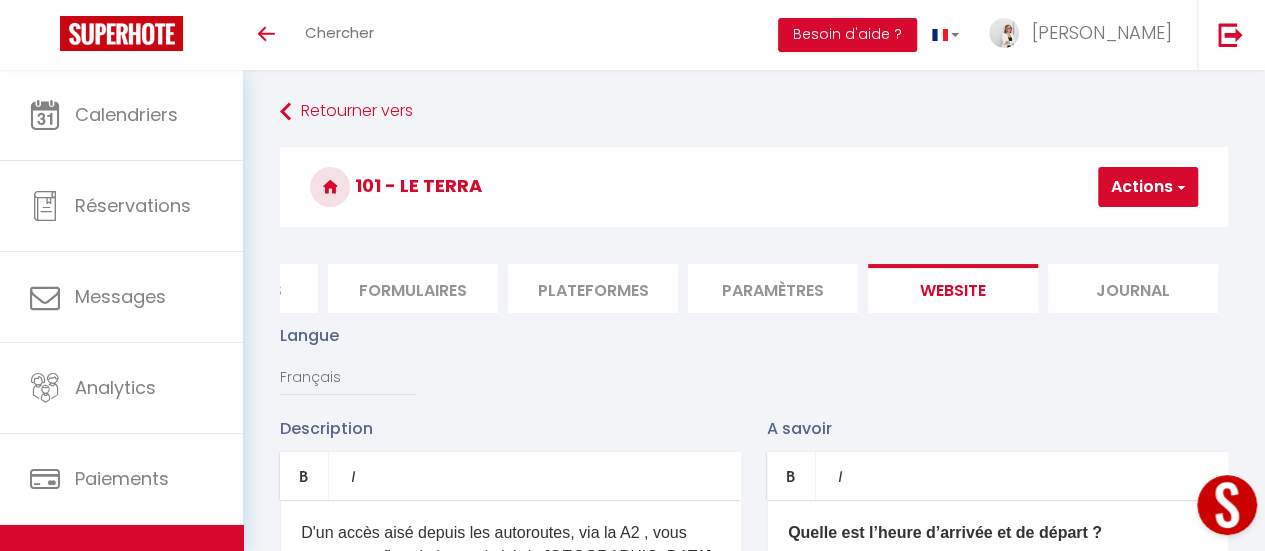 click on "website" at bounding box center [953, 288] 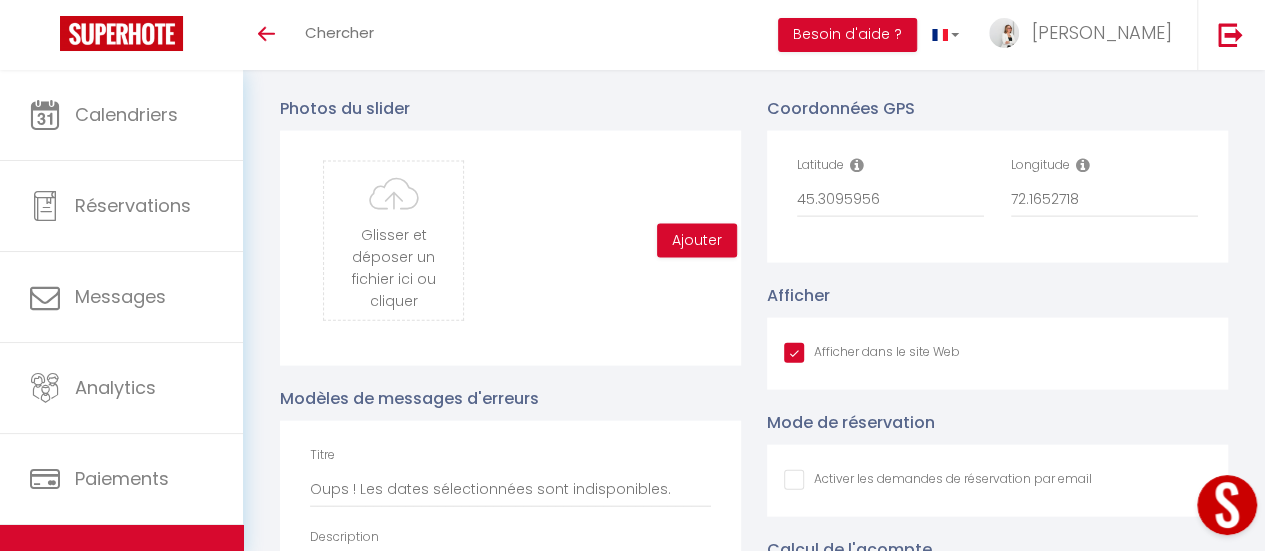 scroll, scrollTop: 2100, scrollLeft: 0, axis: vertical 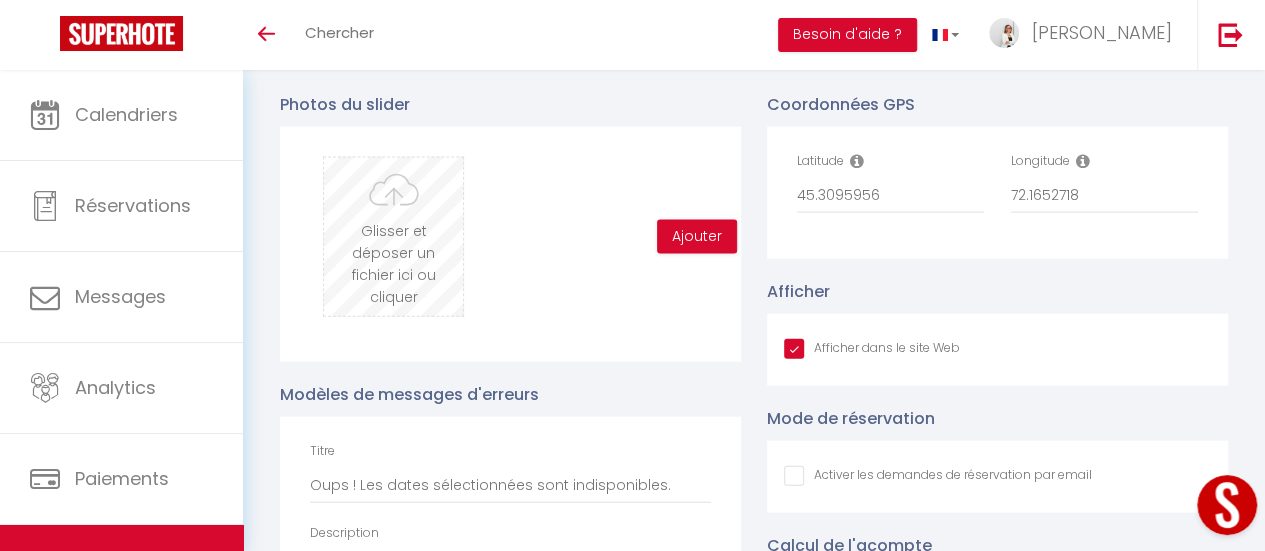 click at bounding box center (393, 237) 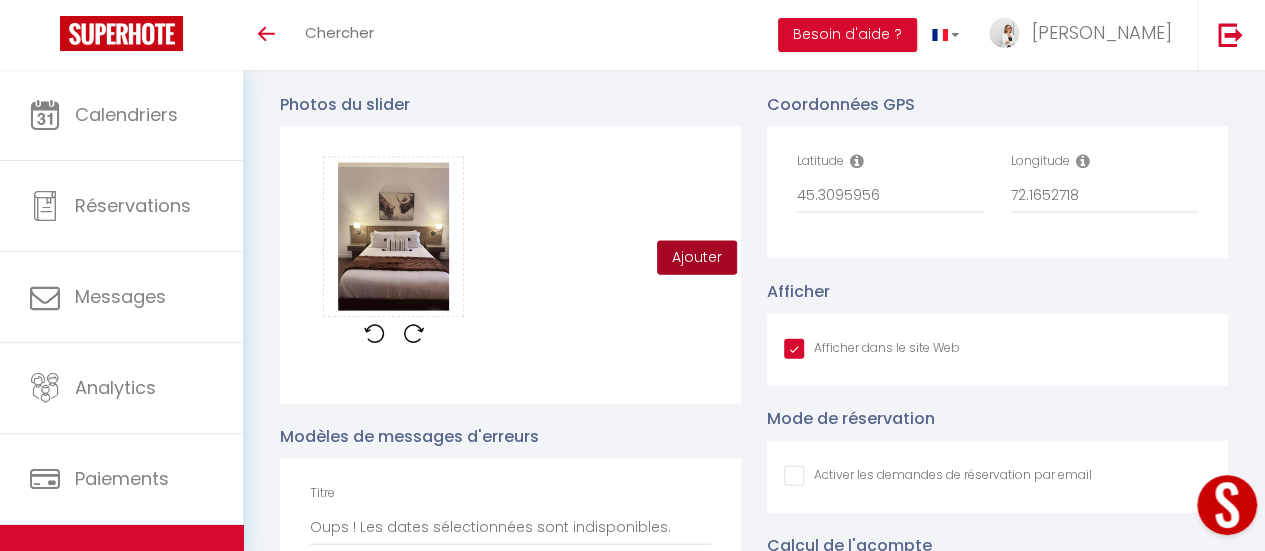 click on "Ajouter" at bounding box center (697, 258) 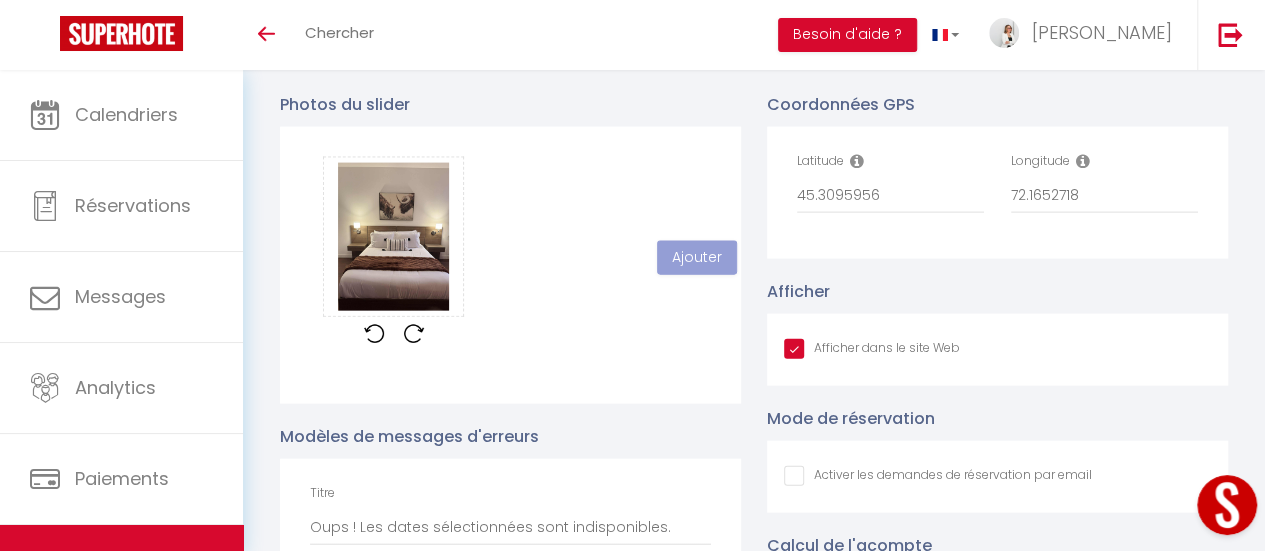 checkbox on "true" 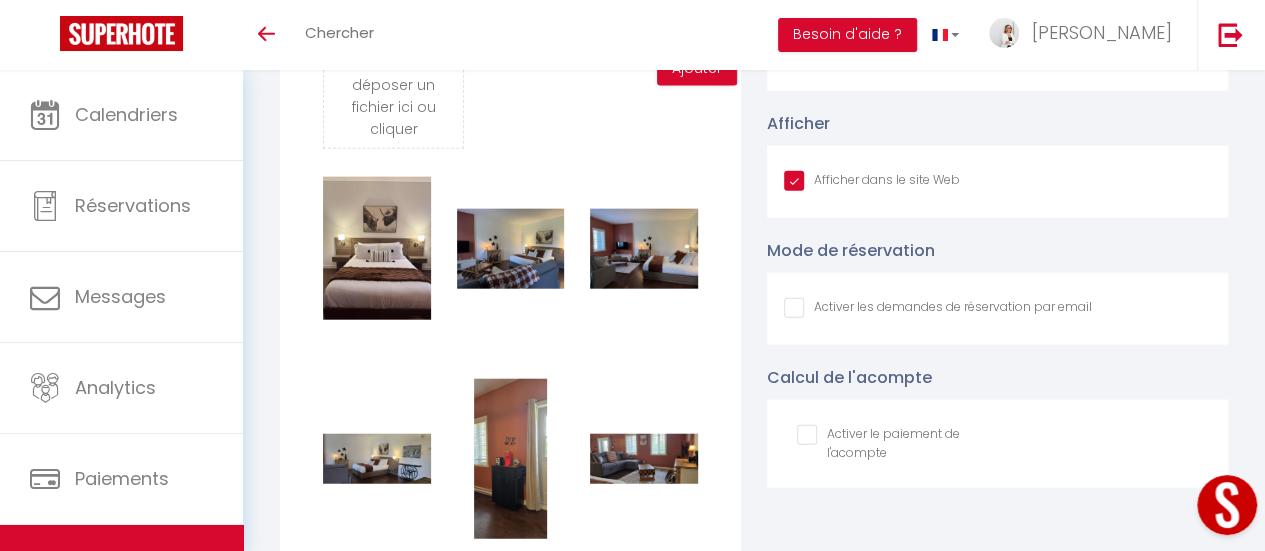 scroll, scrollTop: 2300, scrollLeft: 0, axis: vertical 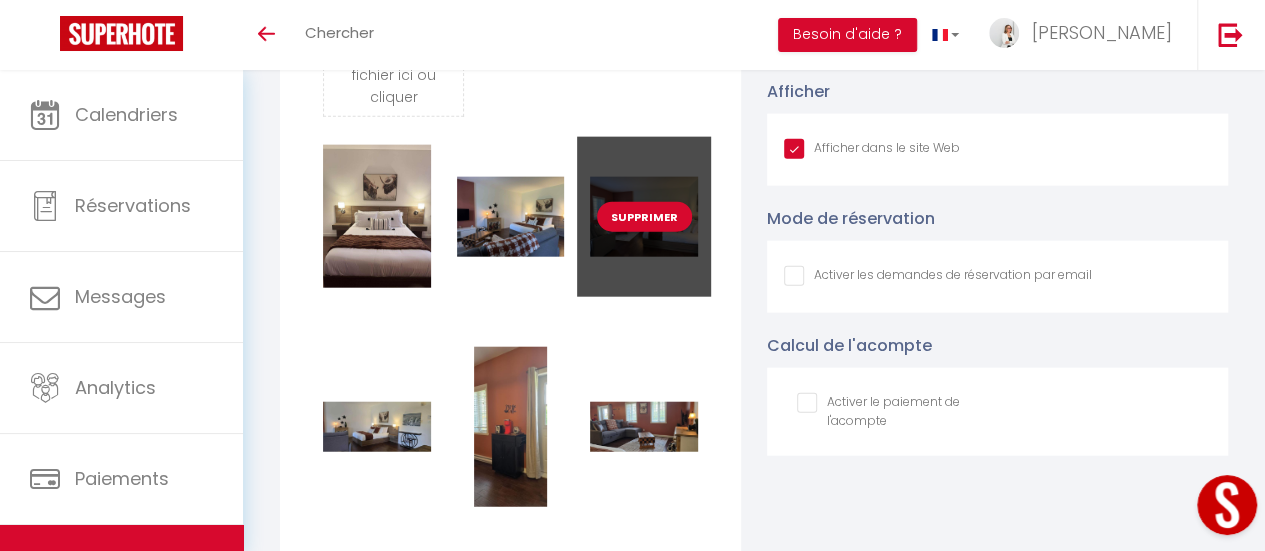 type 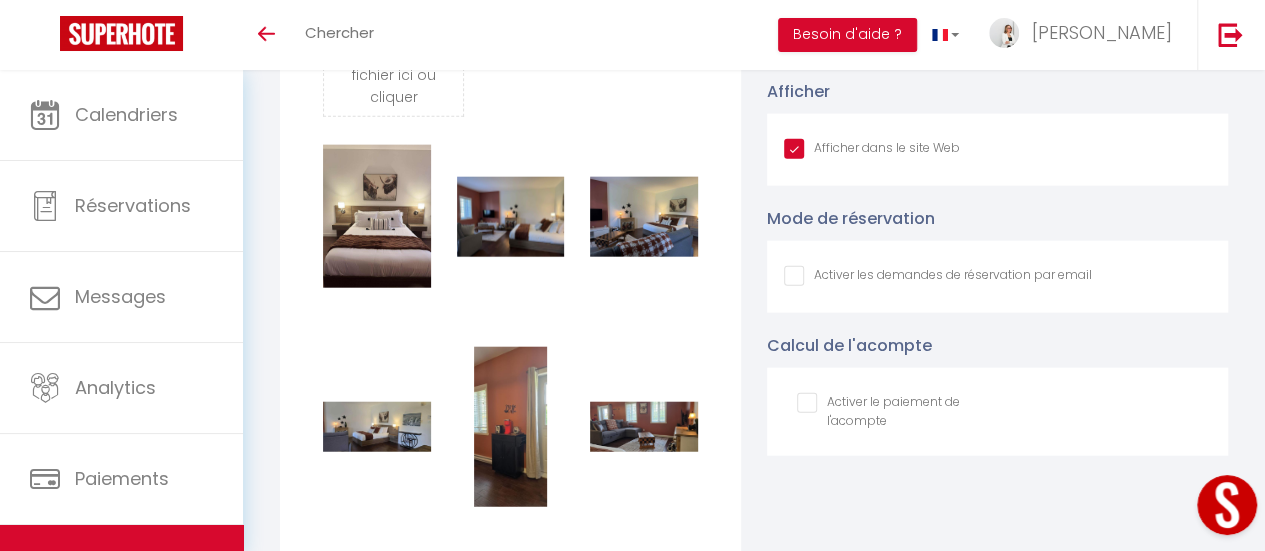checkbox on "true" 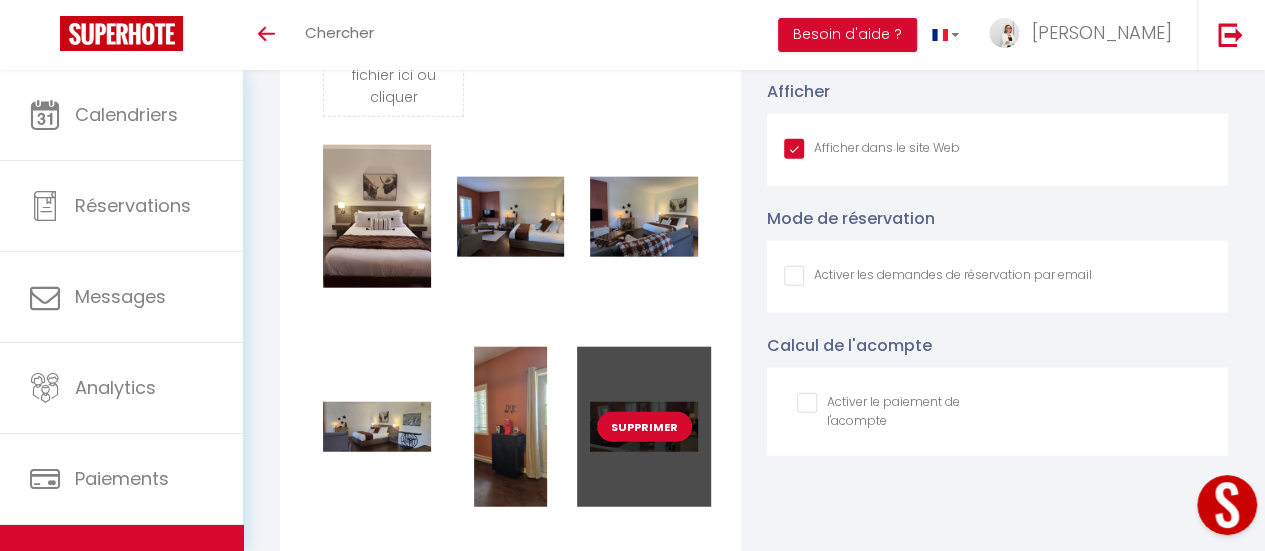 click on "Supprimer" at bounding box center [644, 427] 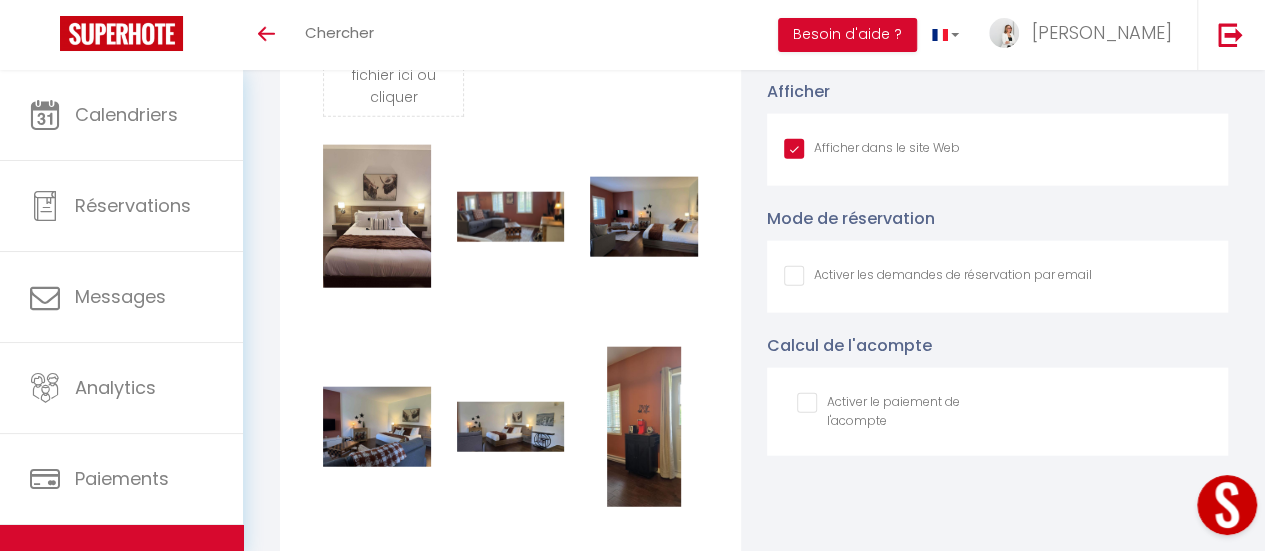 checkbox on "true" 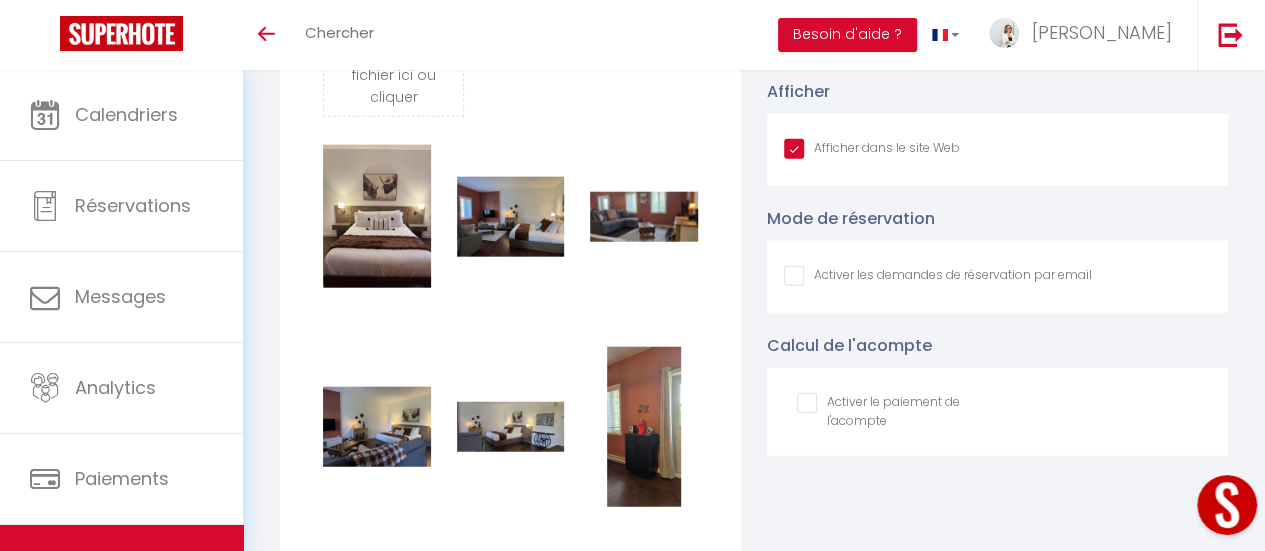 checkbox on "true" 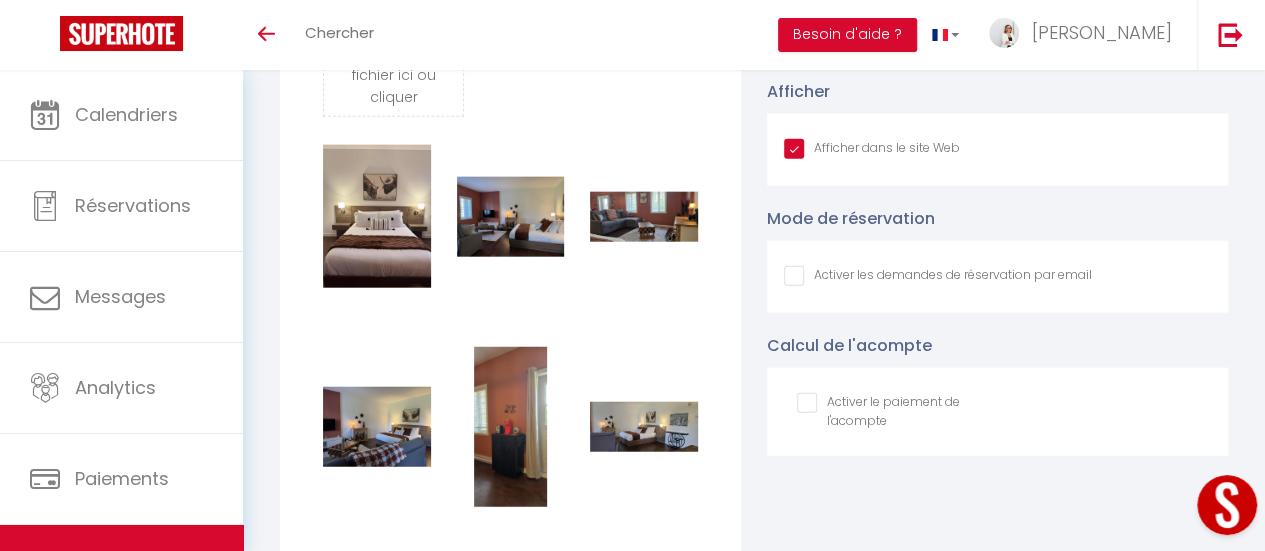 checkbox on "true" 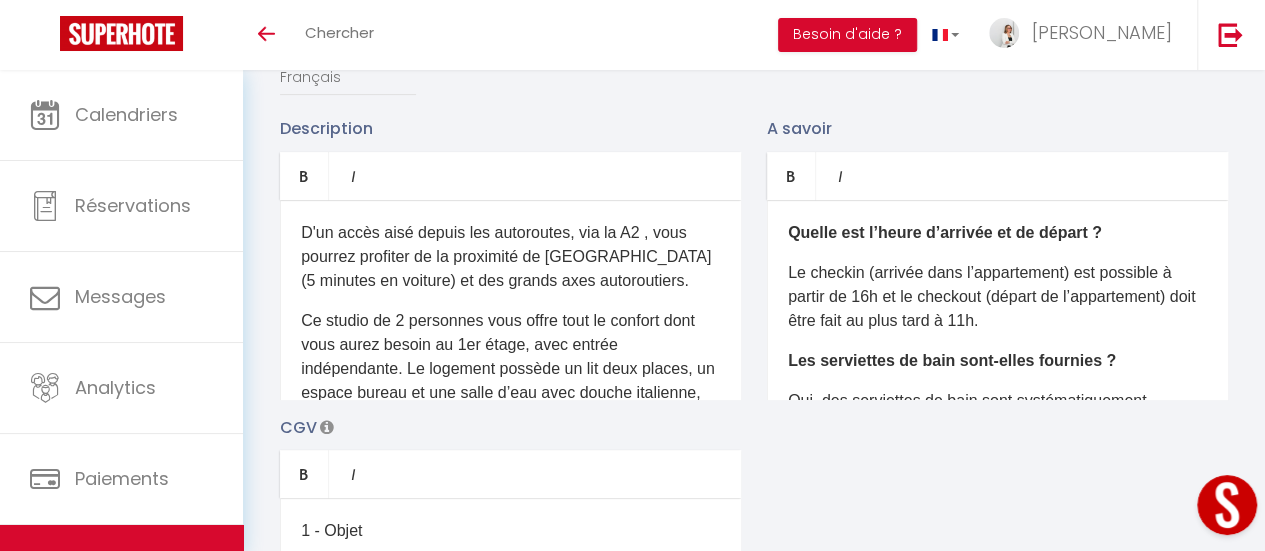 scroll, scrollTop: 0, scrollLeft: 0, axis: both 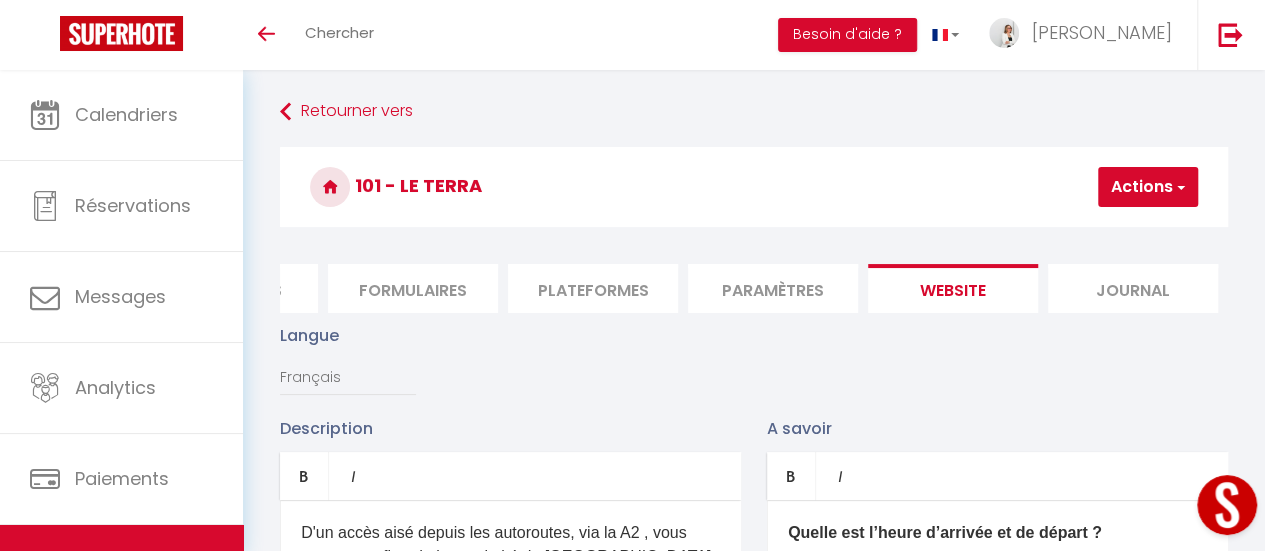 click at bounding box center [1179, 187] 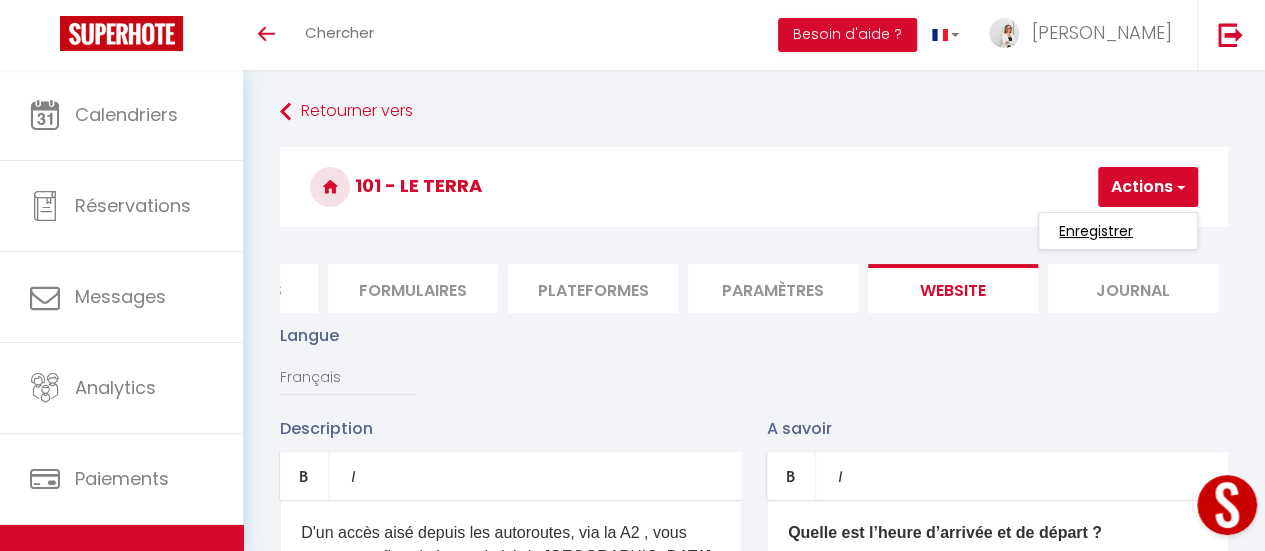 click on "Enregistrer" at bounding box center (1096, 231) 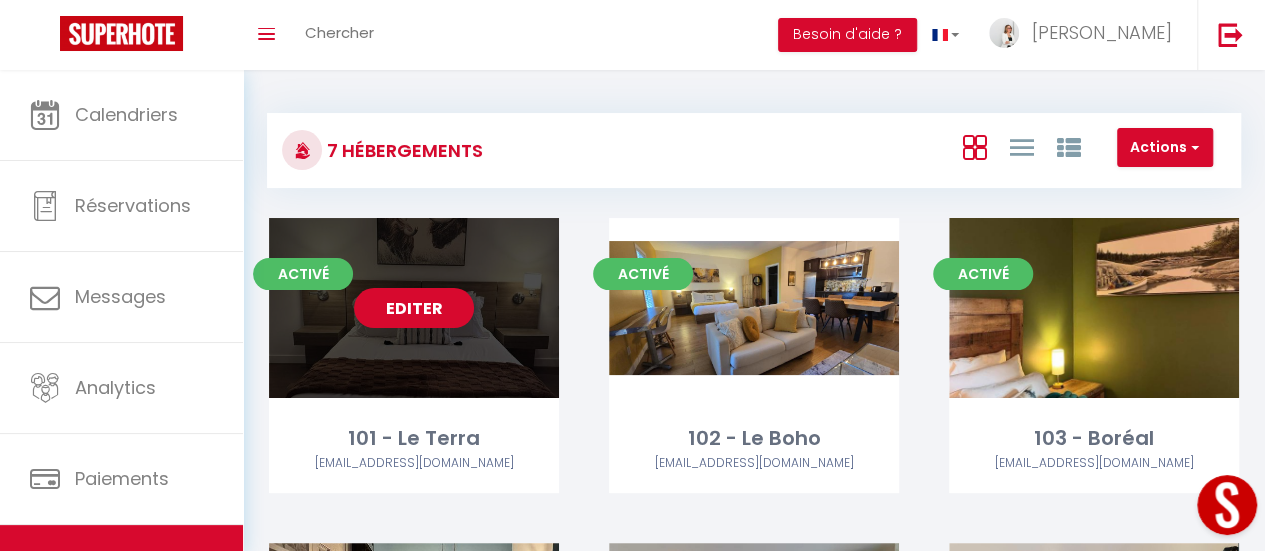 click on "Editer" at bounding box center [414, 308] 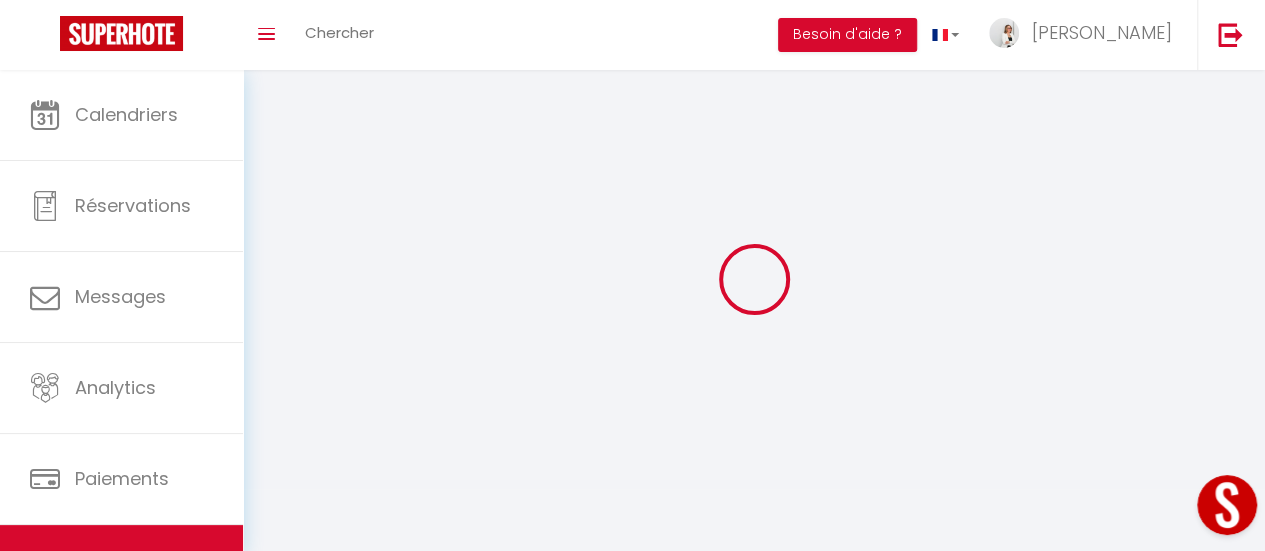 type on "101 - Le Terra" 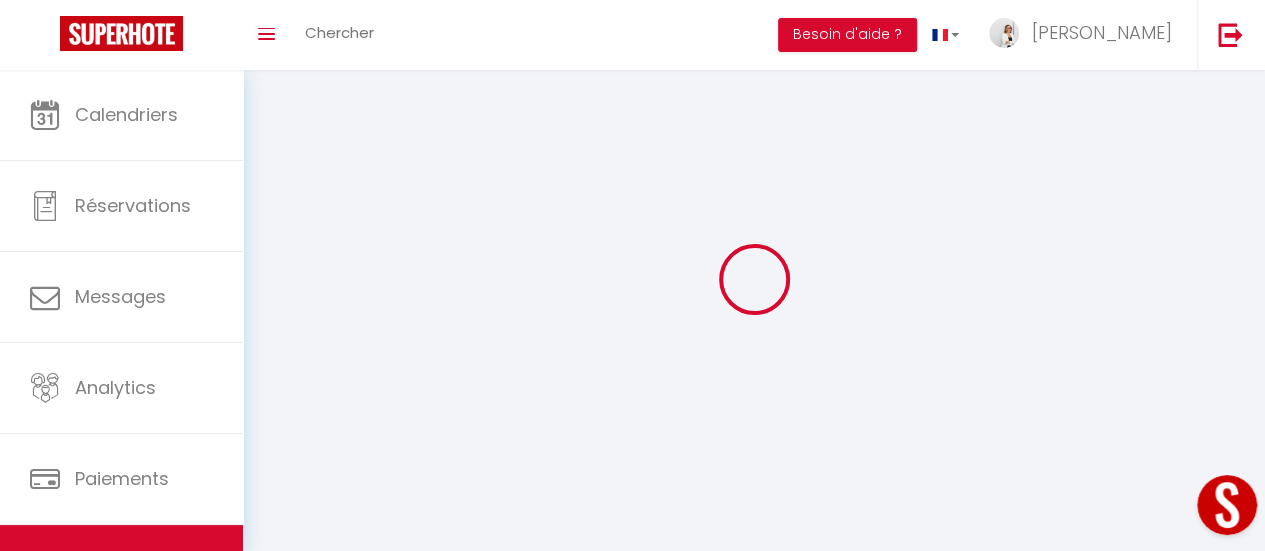 type on "[PERSON_NAME]" 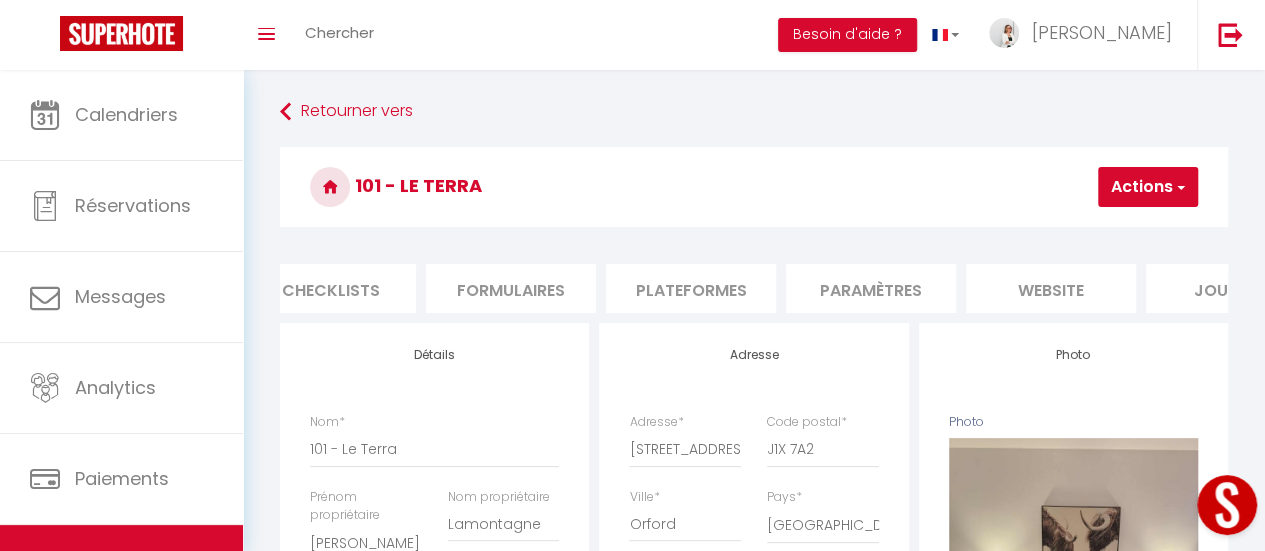 scroll, scrollTop: 0, scrollLeft: 772, axis: horizontal 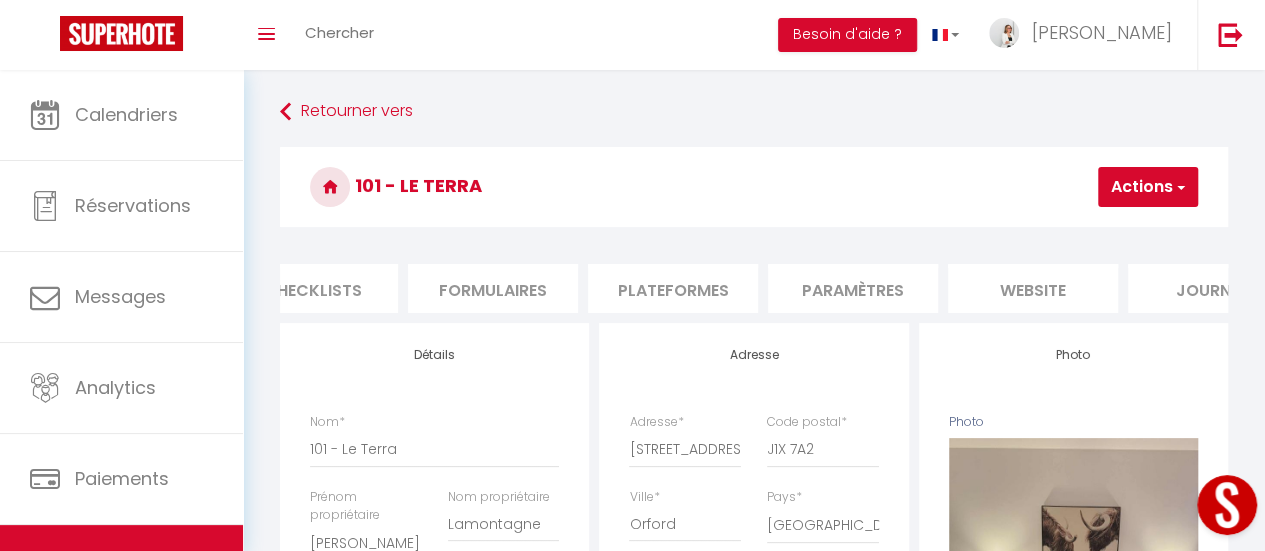 click on "website" at bounding box center [1033, 288] 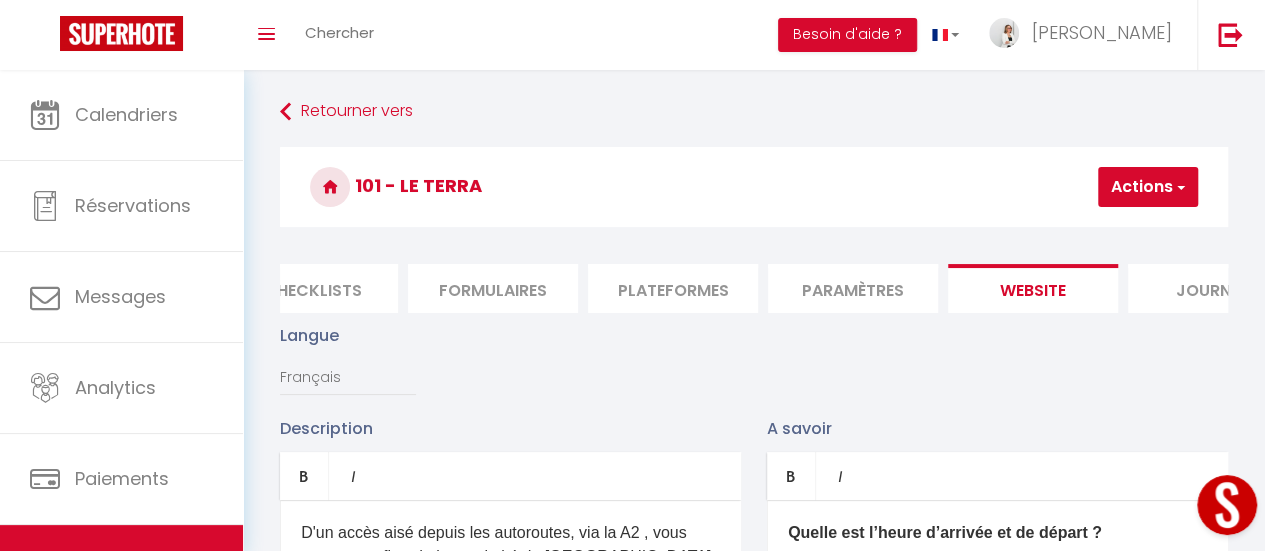 scroll, scrollTop: 200, scrollLeft: 0, axis: vertical 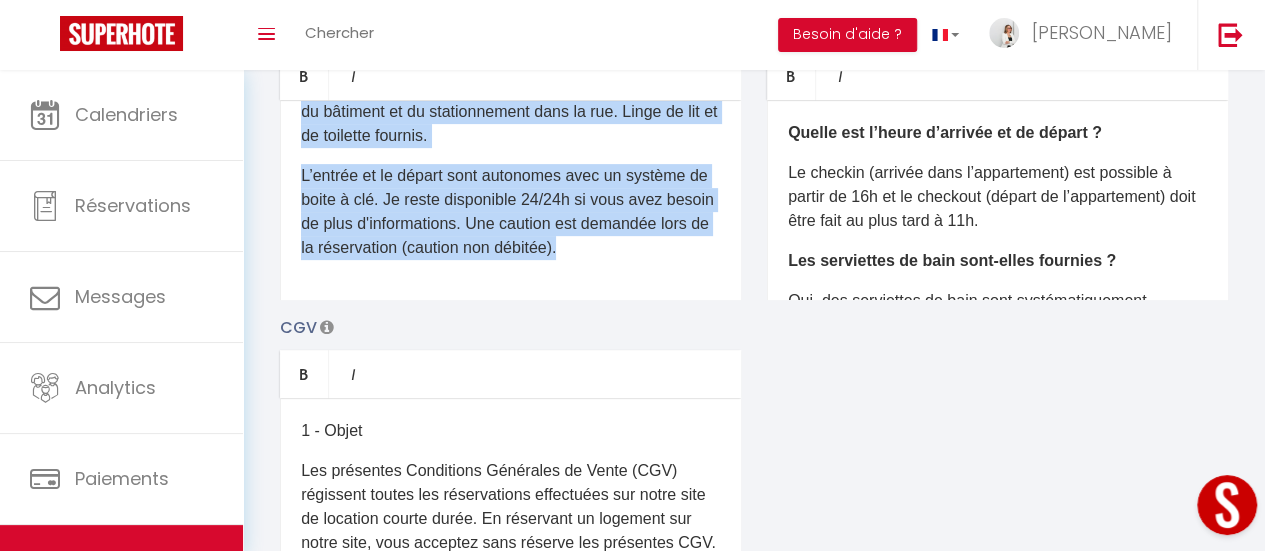 drag, startPoint x: 291, startPoint y: 347, endPoint x: 721, endPoint y: 290, distance: 433.76144 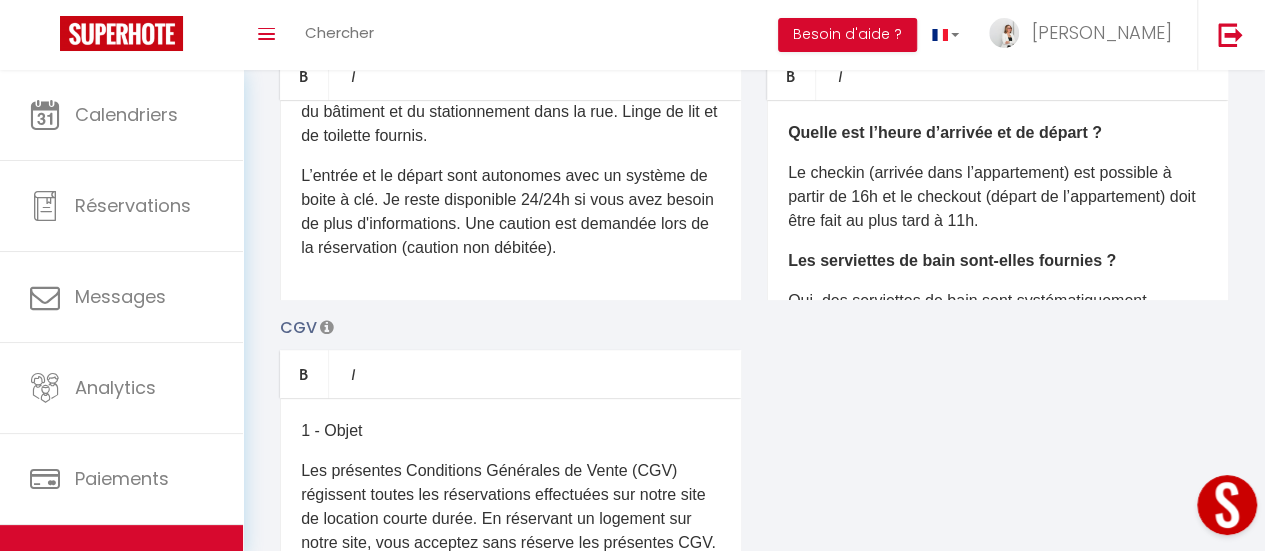 scroll, scrollTop: 0, scrollLeft: 0, axis: both 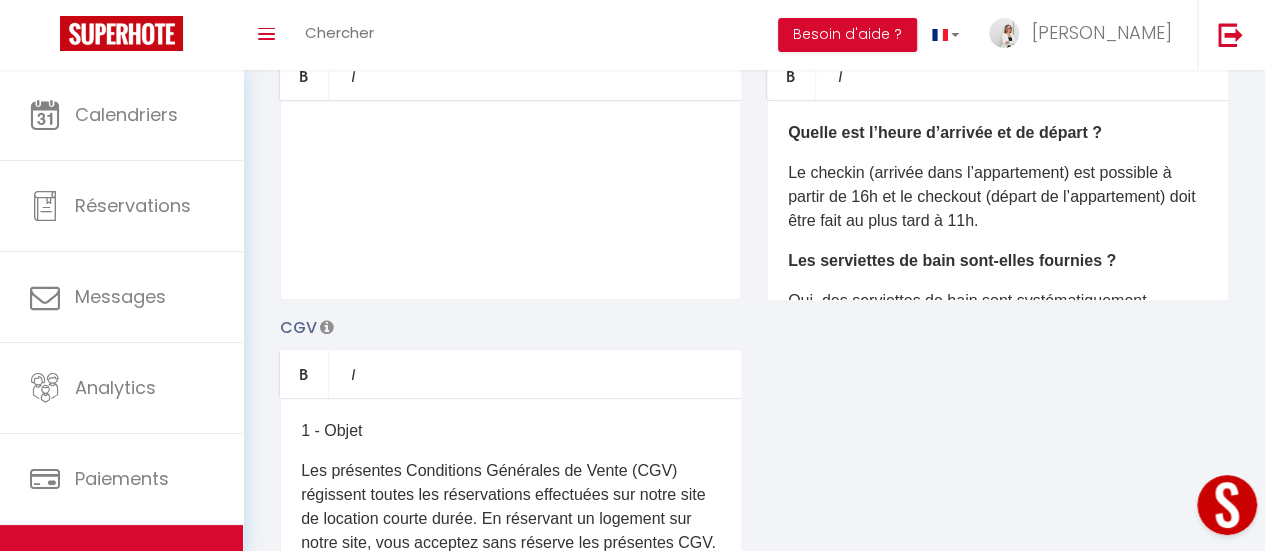 click on "​" at bounding box center [510, 133] 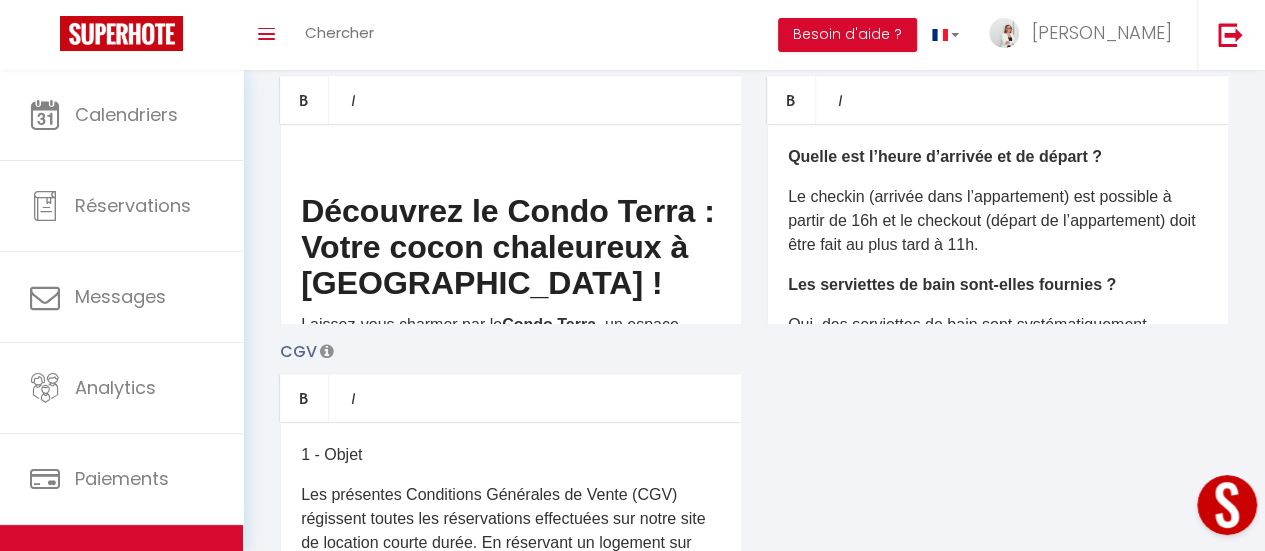 scroll, scrollTop: 400, scrollLeft: 0, axis: vertical 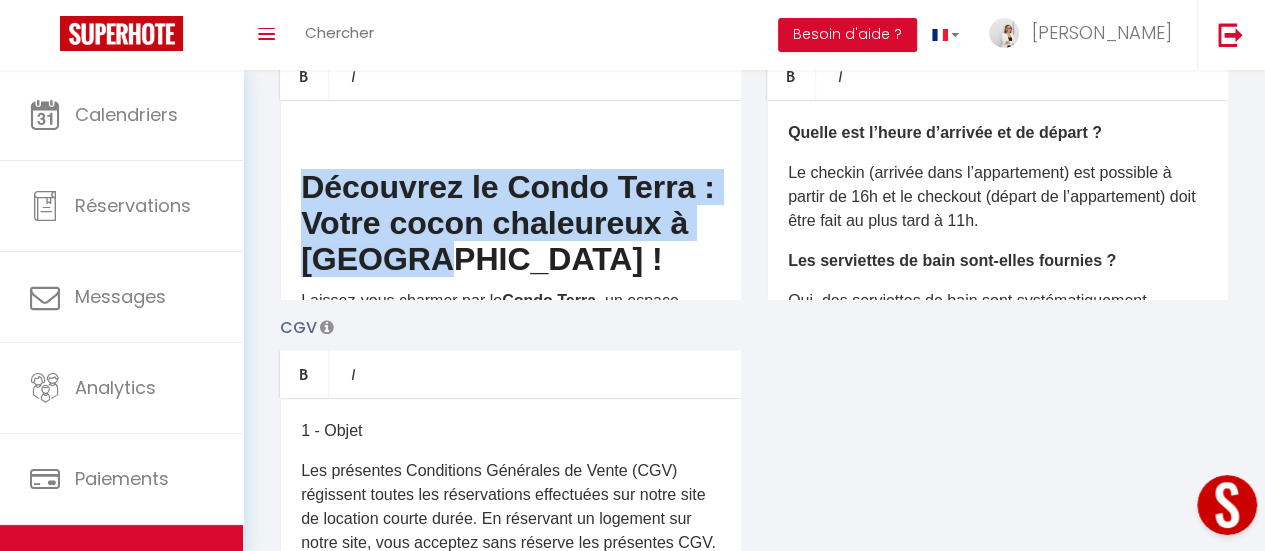 drag, startPoint x: 363, startPoint y: 277, endPoint x: 284, endPoint y: 195, distance: 113.86395 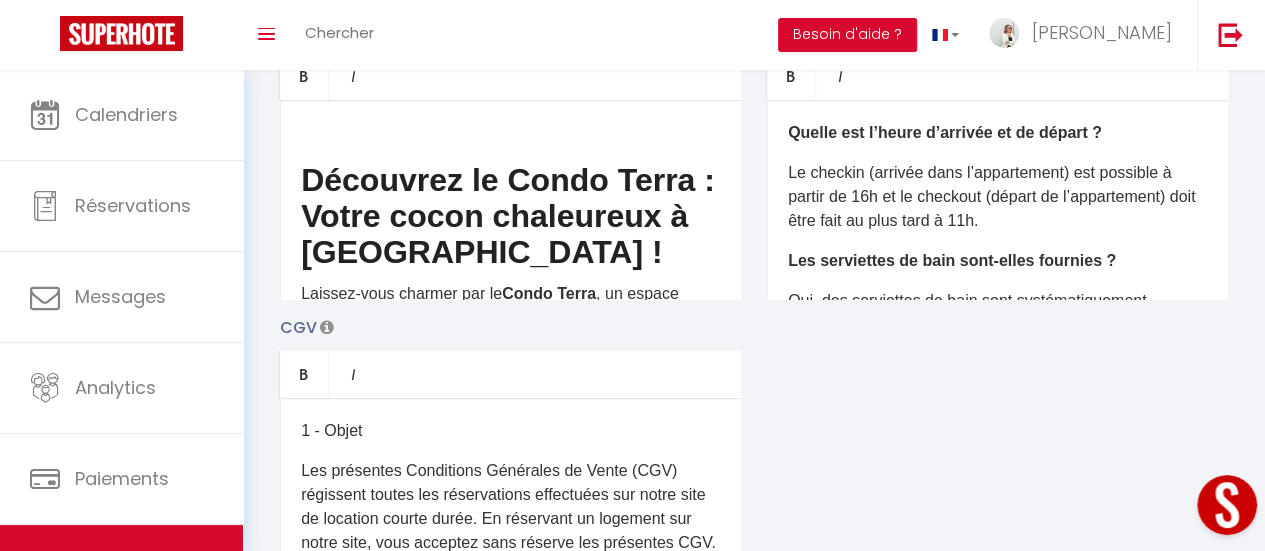 scroll, scrollTop: 0, scrollLeft: 0, axis: both 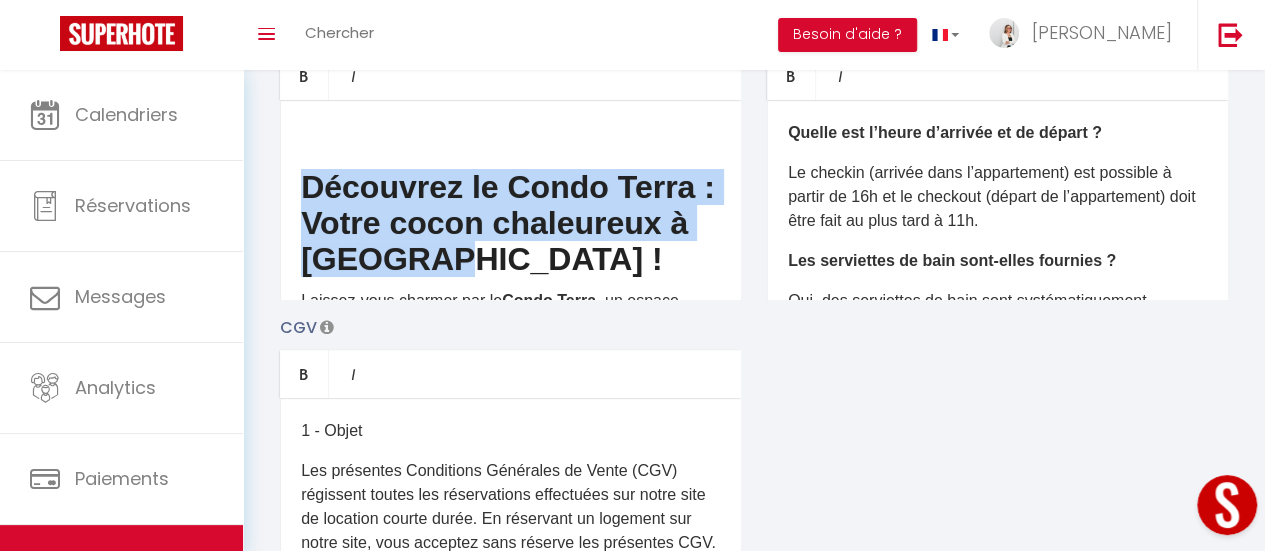 drag, startPoint x: 384, startPoint y: 272, endPoint x: 302, endPoint y: 196, distance: 111.8034 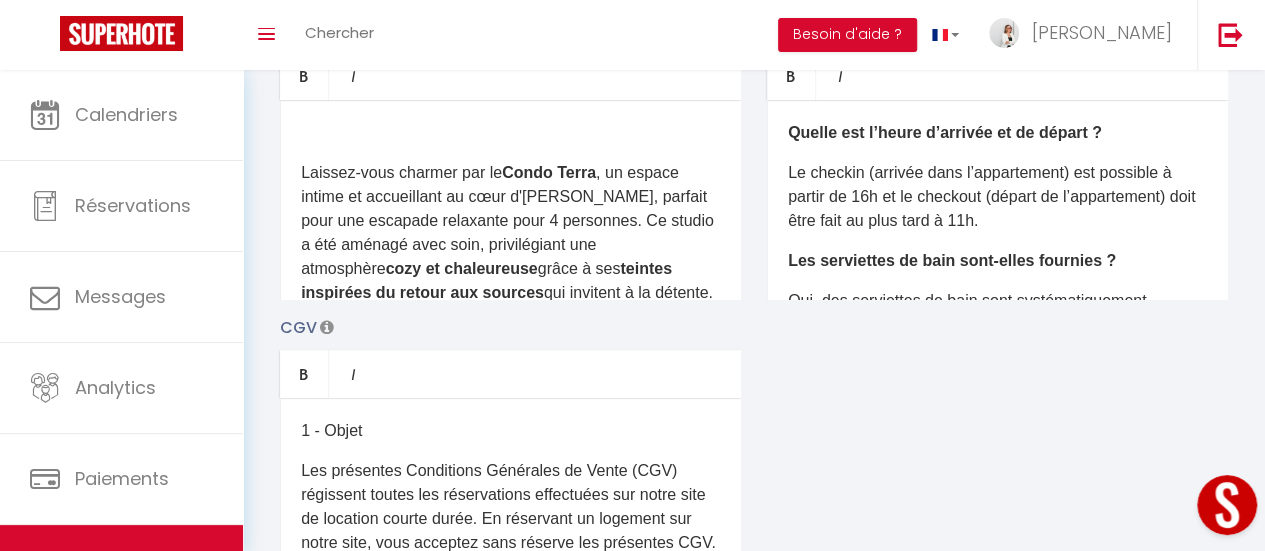 click on "Laissez-vous charmer par le  Condo Terra , un espace intime et accueillant au cœur d'Orford, parfait pour une escapade relaxante pour 4 personnes. Ce studio a été aménagé avec soin, privilégiant une atmosphère  cozy et chaleureuse  grâce à ses  teintes inspirées du retour aux sources  qui invitent à la détente. Vous y retrouverez des couleurs terreuses et des matériaux naturels qui créent une ambiance apaisante et harmonieuse." at bounding box center (510, 269) 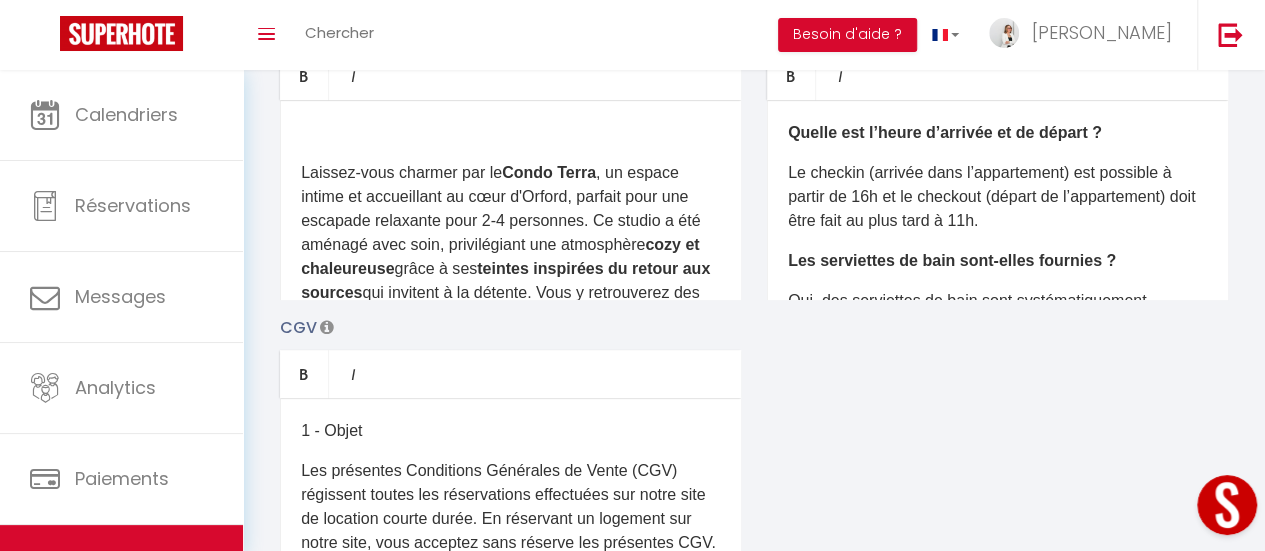 scroll, scrollTop: 100, scrollLeft: 0, axis: vertical 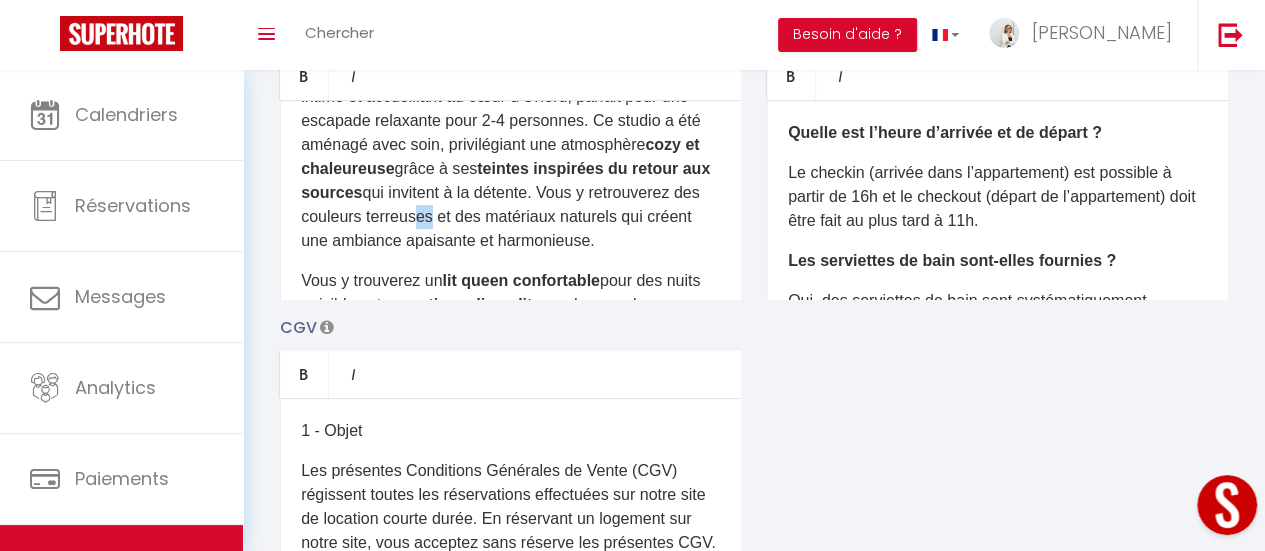 drag, startPoint x: 546, startPoint y: 233, endPoint x: 524, endPoint y: 236, distance: 22.203604 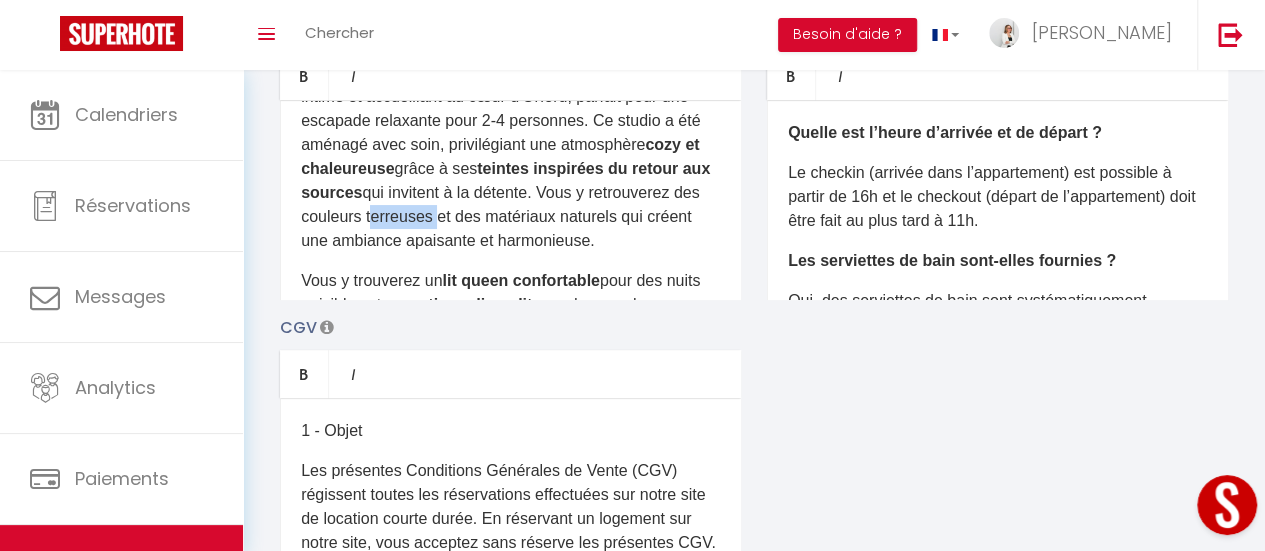 drag, startPoint x: 550, startPoint y: 231, endPoint x: 486, endPoint y: 231, distance: 64 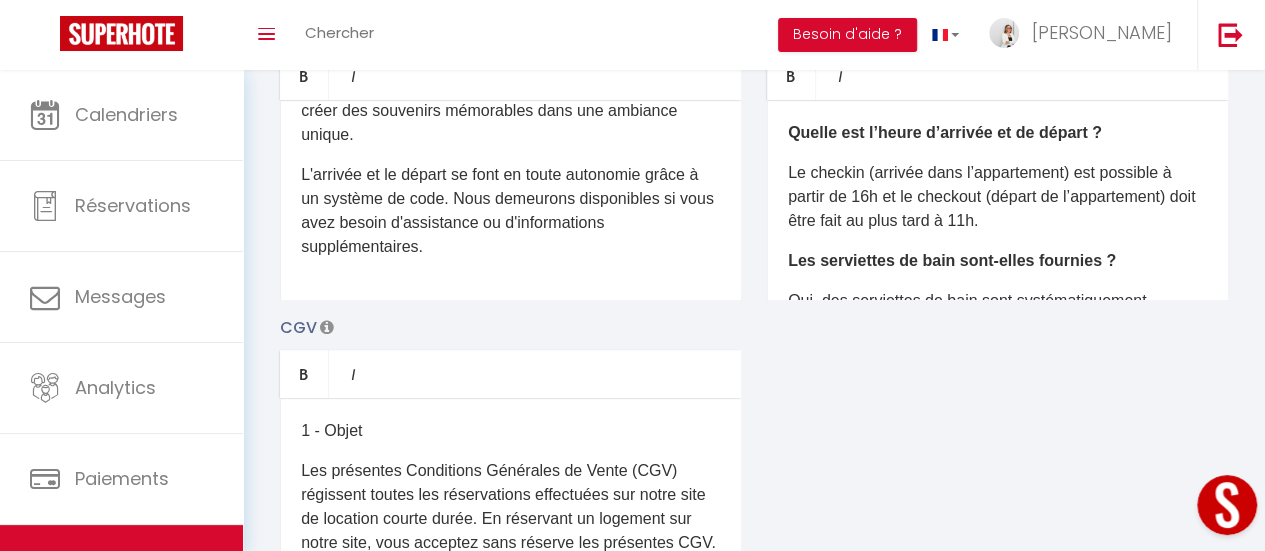 scroll, scrollTop: 805, scrollLeft: 0, axis: vertical 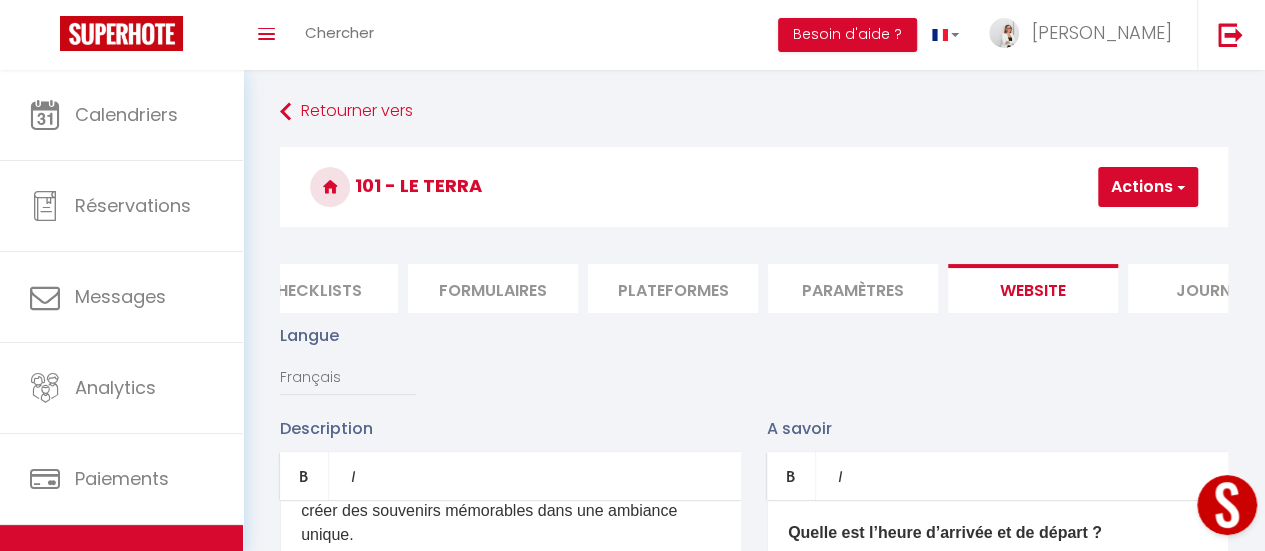 click on "Actions" at bounding box center (1148, 187) 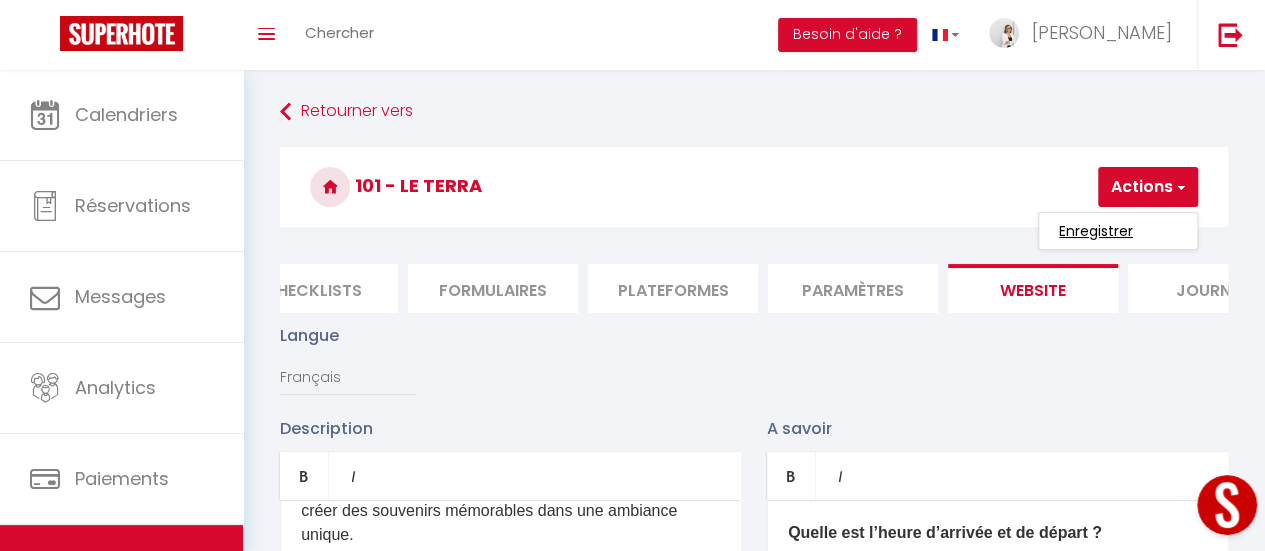 click on "Enregistrer" at bounding box center (1096, 231) 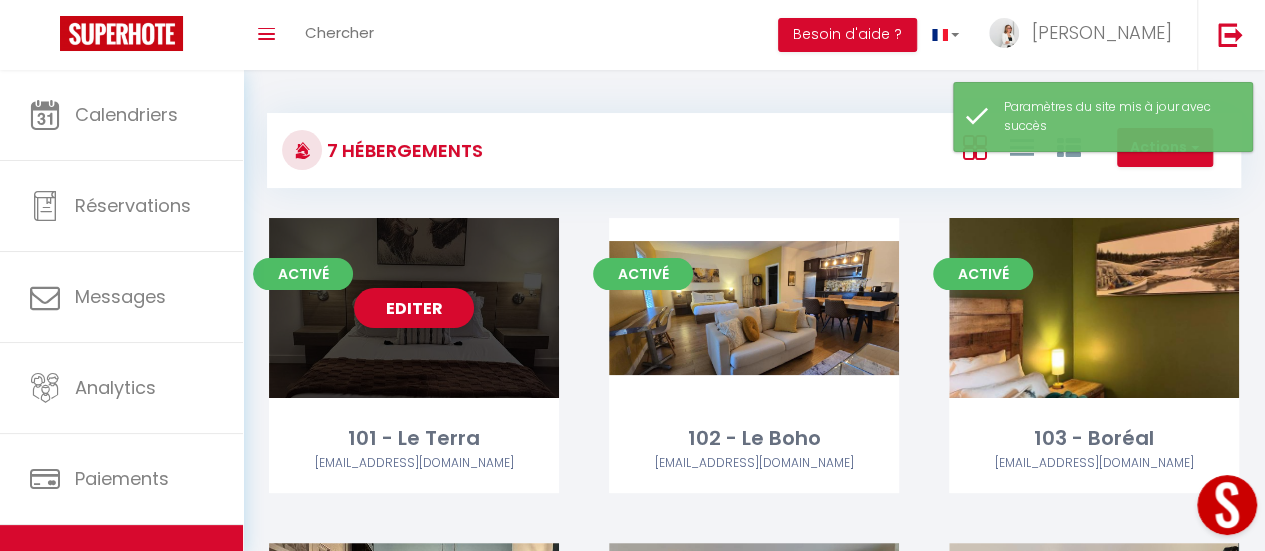 click on "Editer" at bounding box center (414, 308) 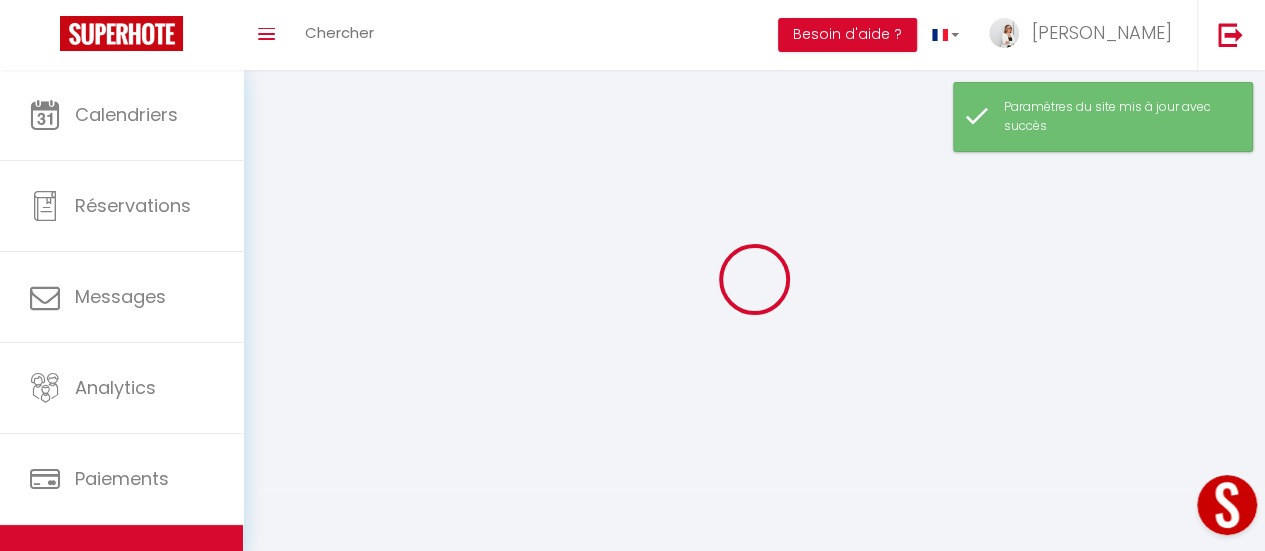 select on "1" 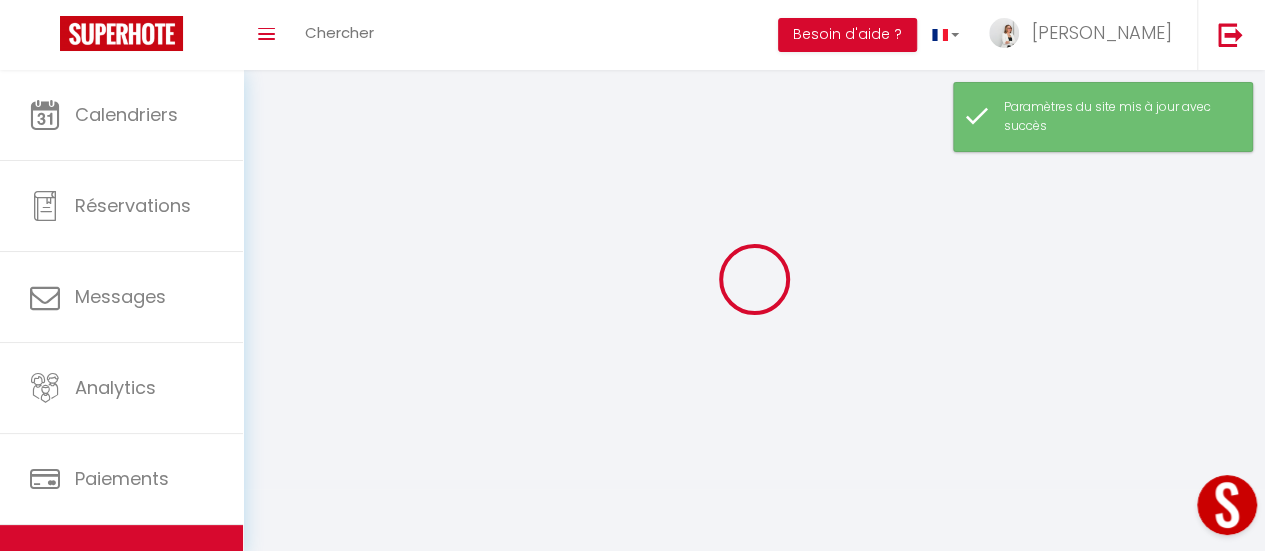 select 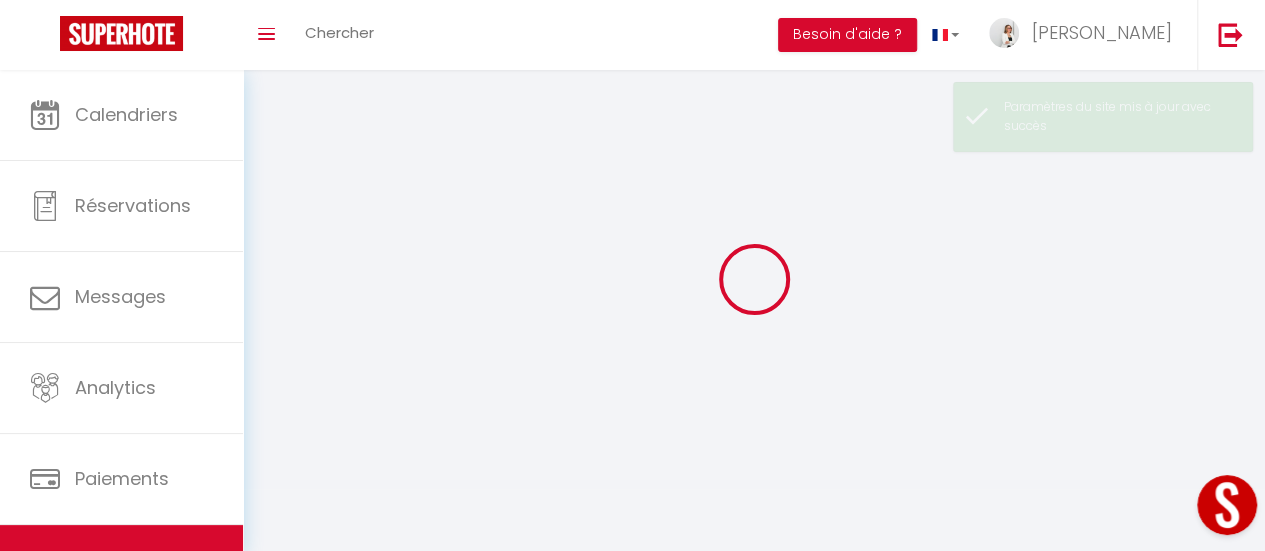 select 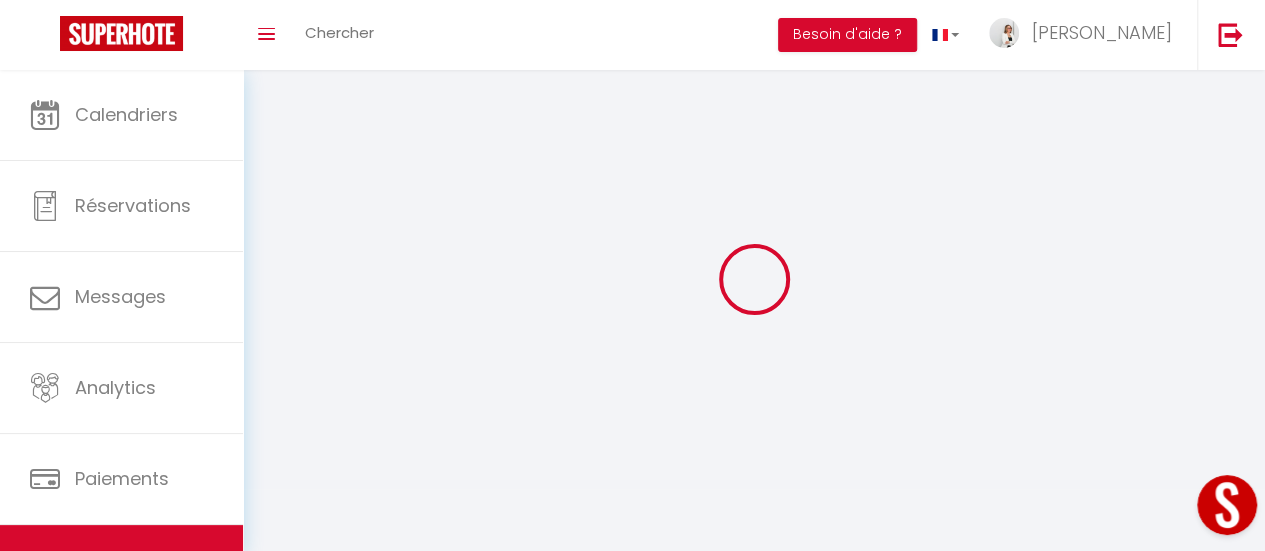 type on "101 - Le Terra" 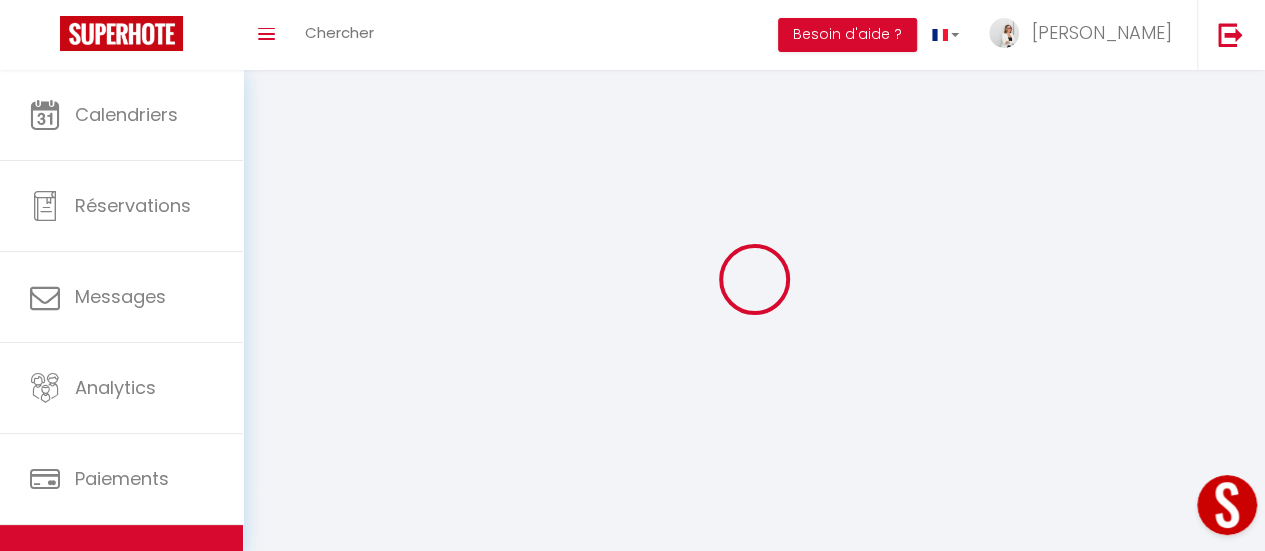 type on "[PERSON_NAME]" 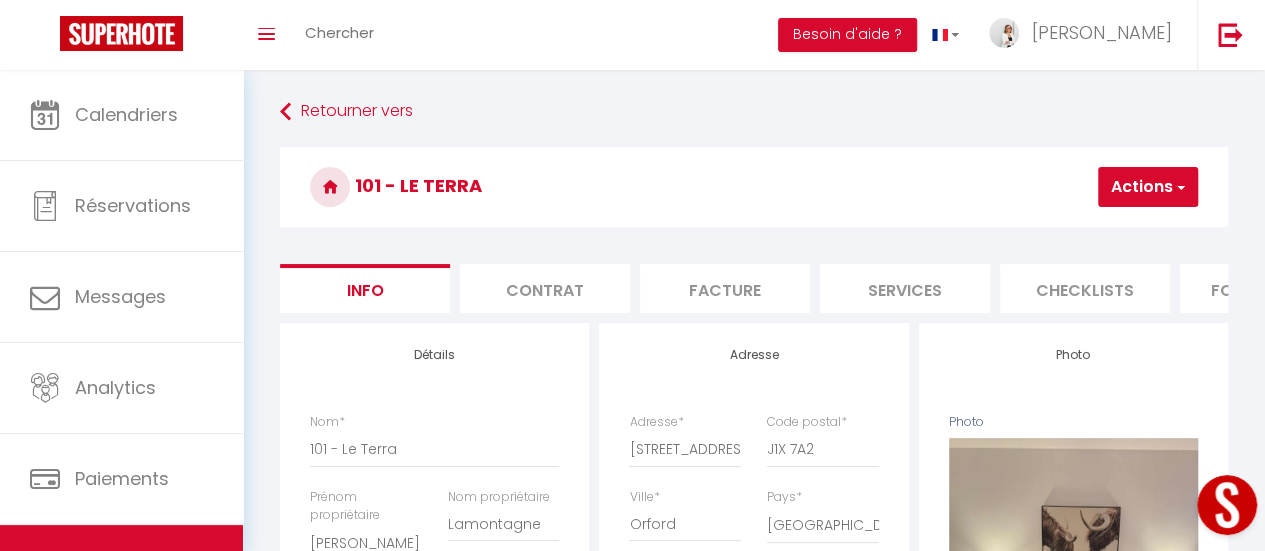 click on "Actions" at bounding box center (1148, 187) 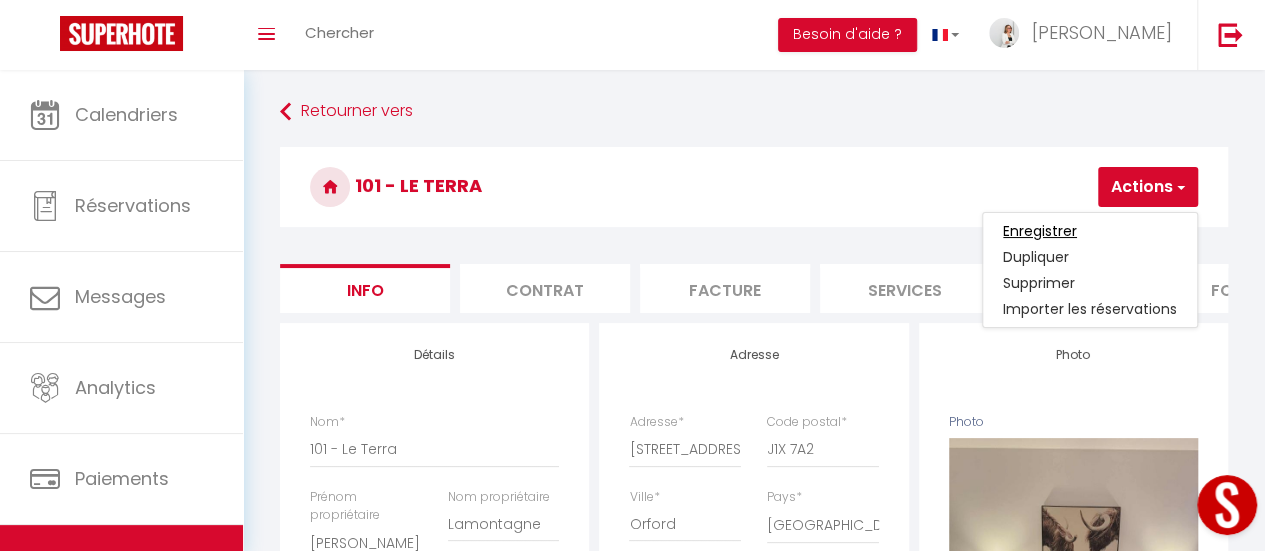 click on "Enregistrer" at bounding box center (1040, 231) 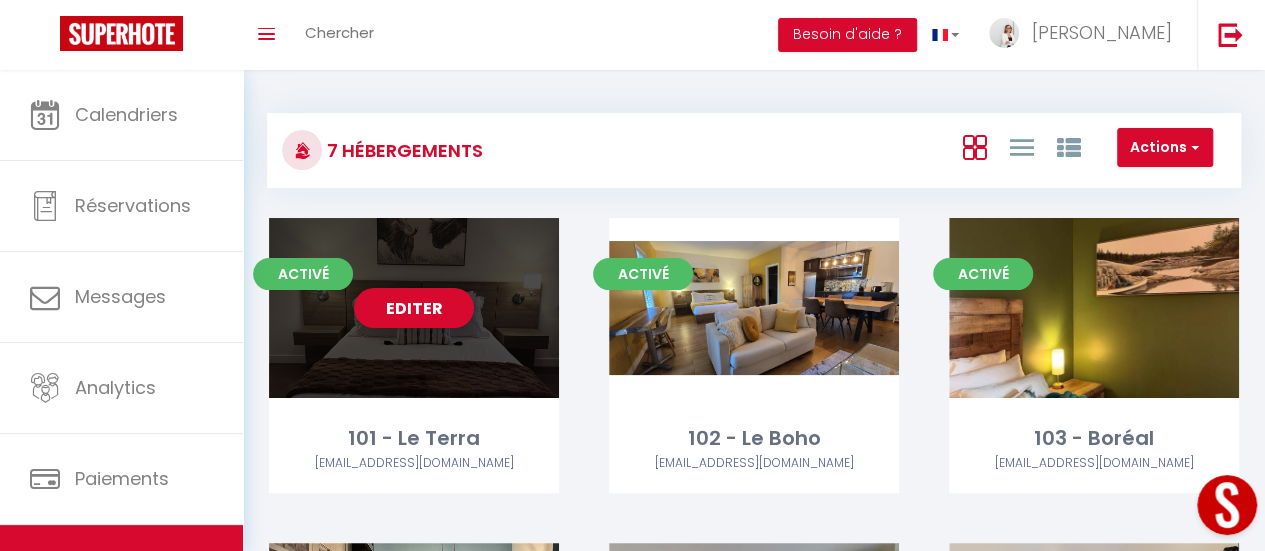 click on "Editer" at bounding box center (414, 308) 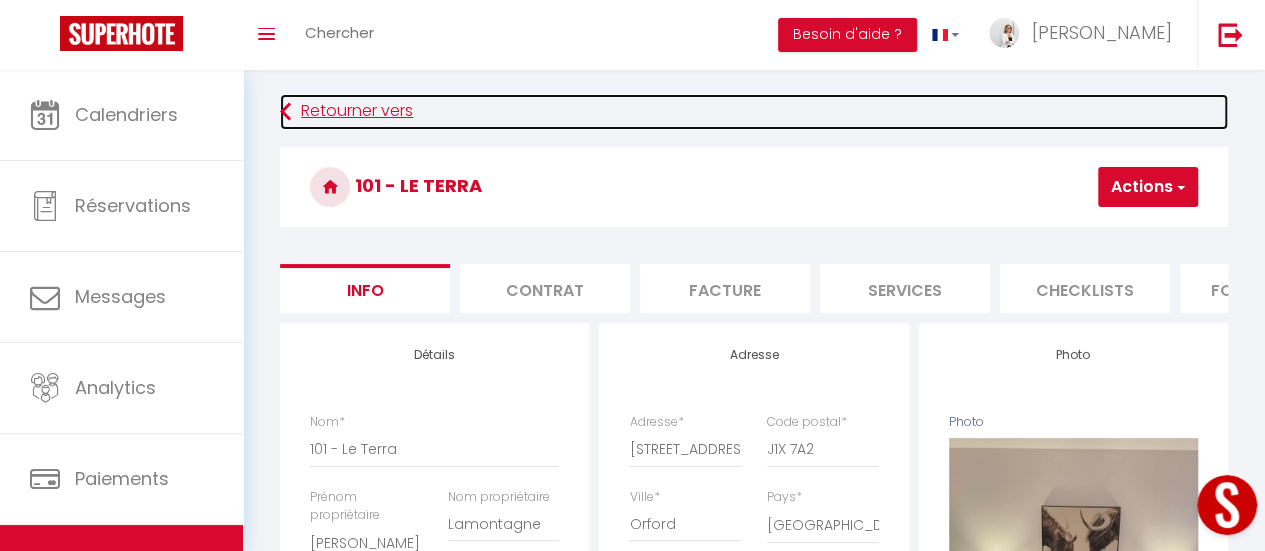 click at bounding box center (285, 112) 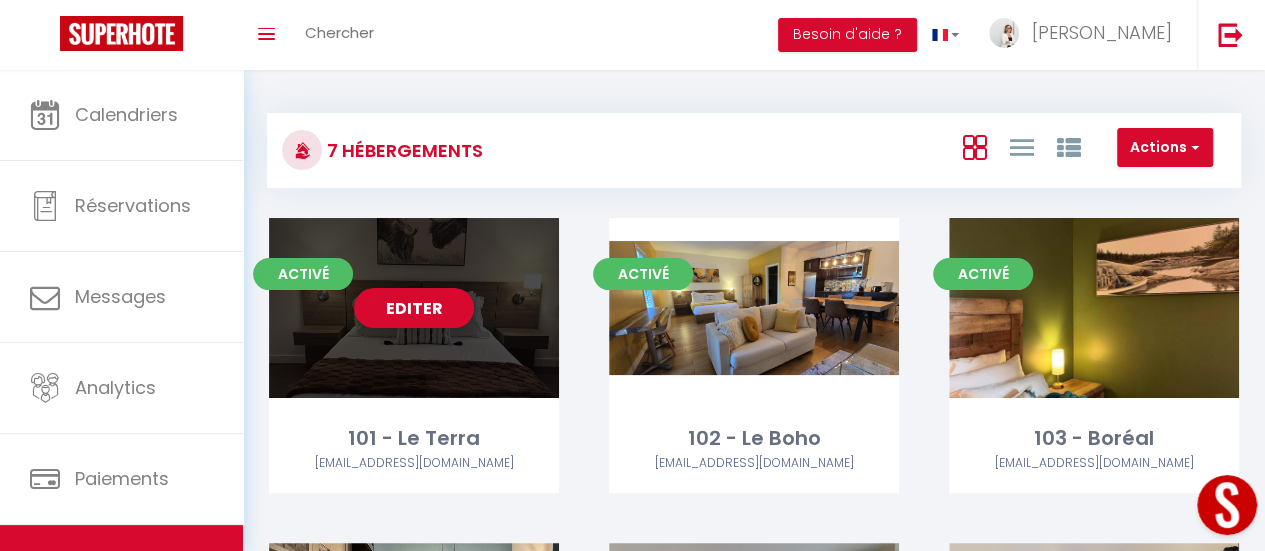 click on "Editer" at bounding box center [414, 308] 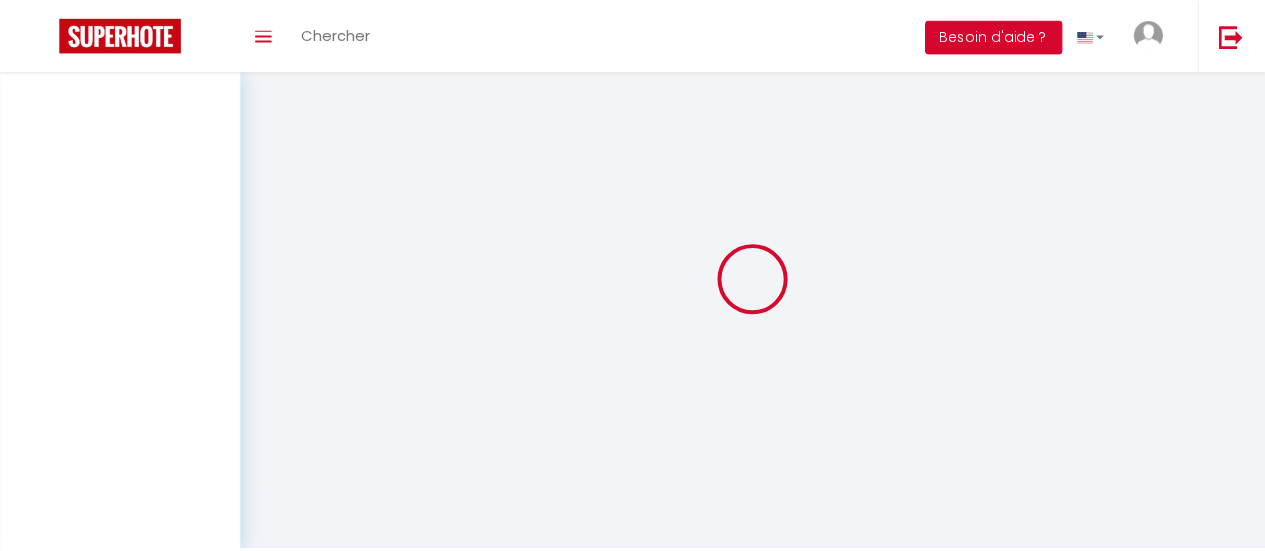 scroll, scrollTop: 0, scrollLeft: 0, axis: both 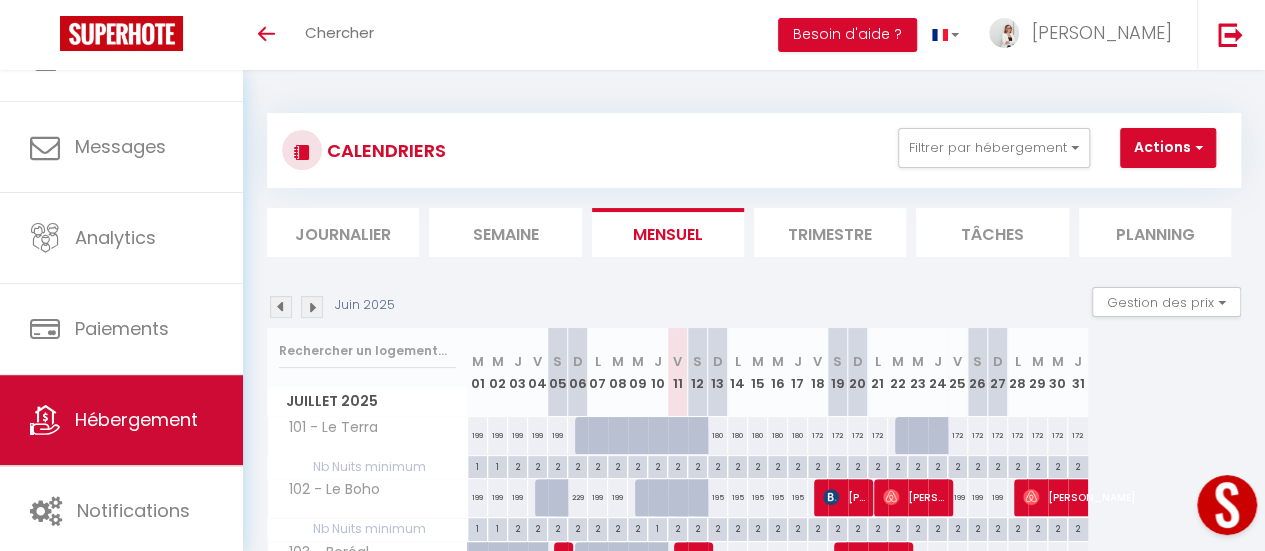 click on "Hébergement" at bounding box center (136, 419) 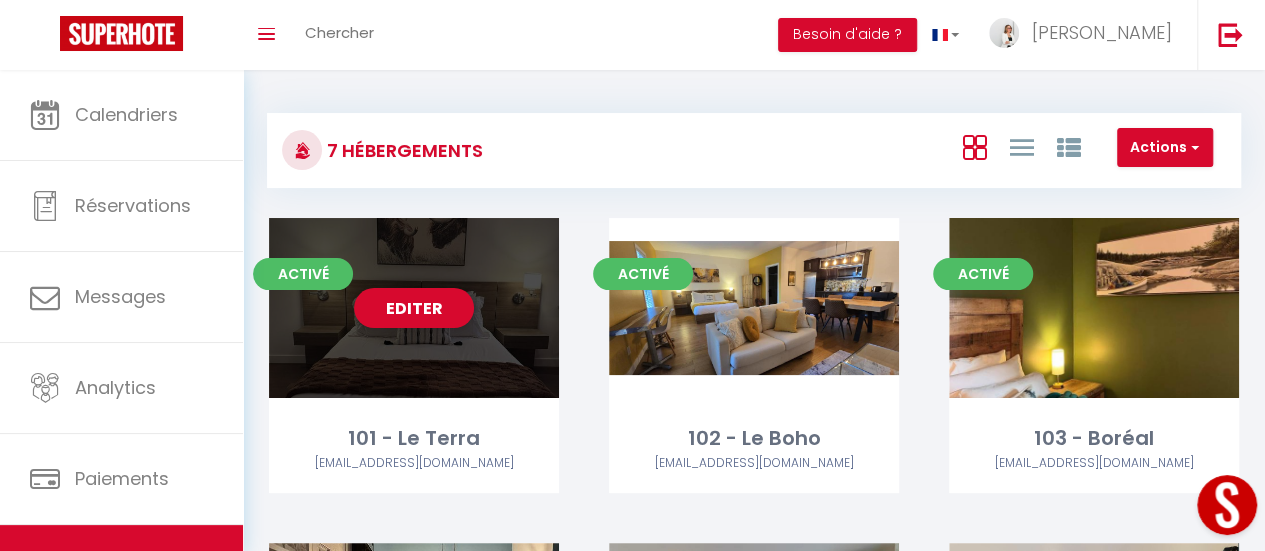 click on "Editer" at bounding box center [414, 308] 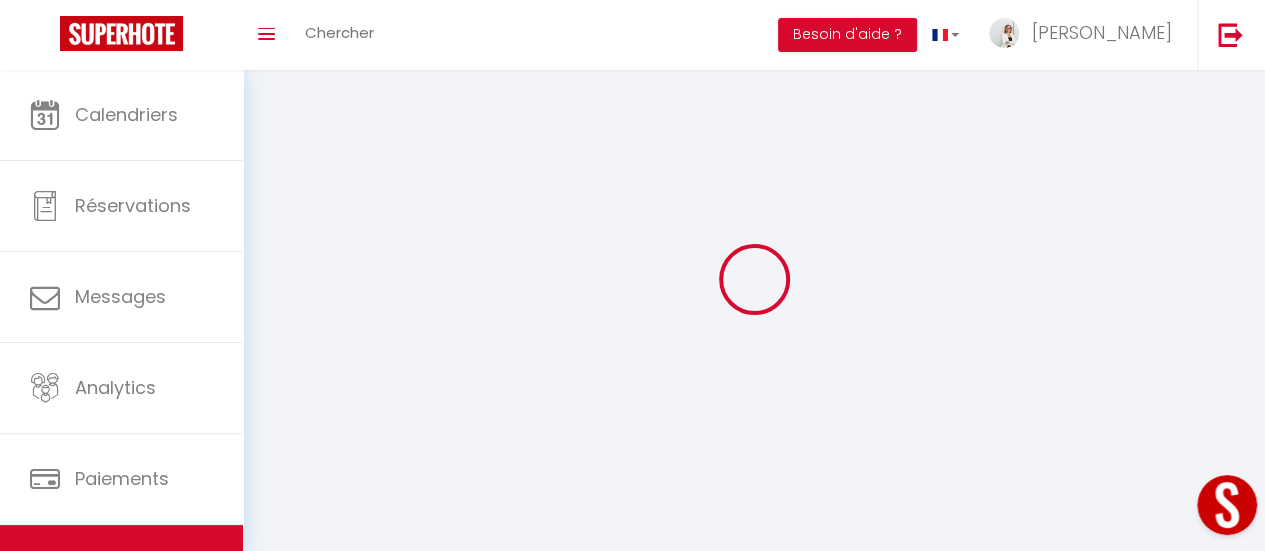 checkbox on "true" 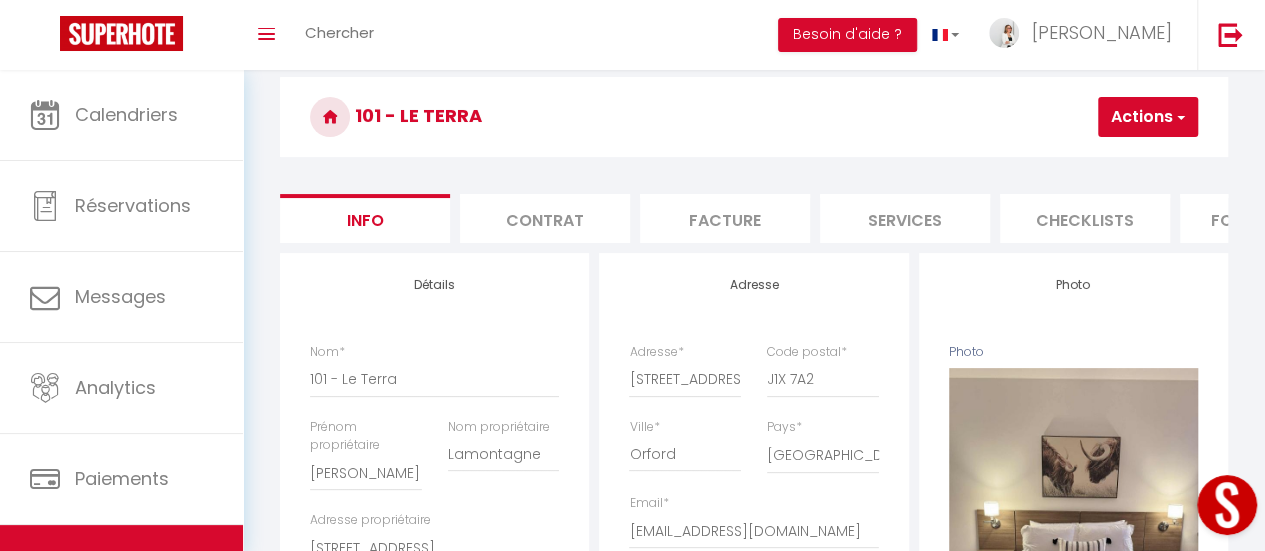 scroll, scrollTop: 0, scrollLeft: 0, axis: both 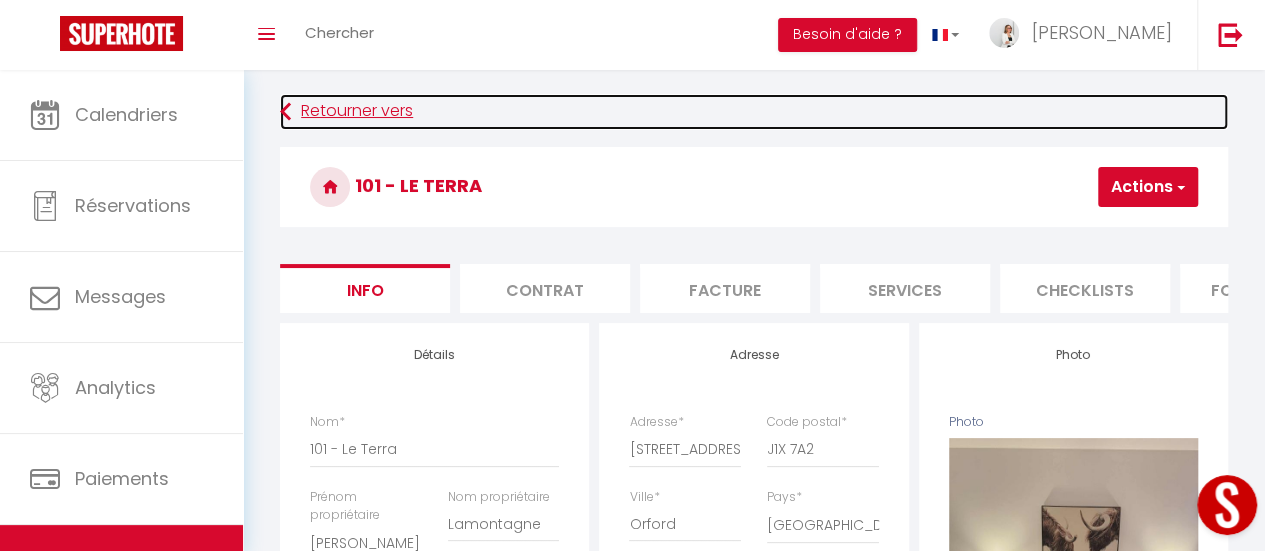 click at bounding box center (285, 112) 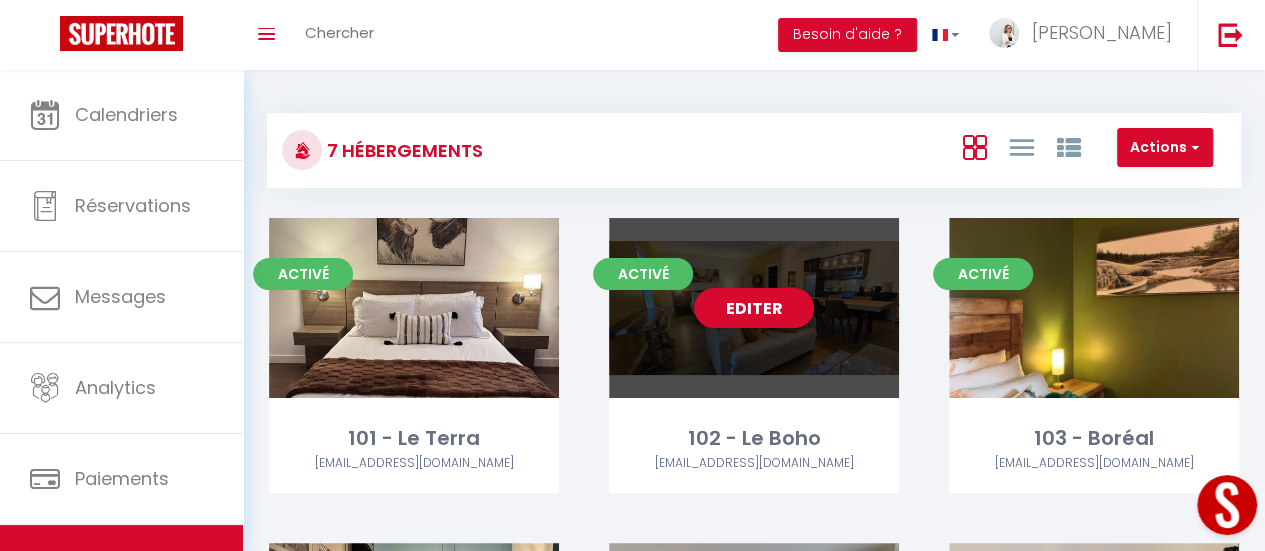 click on "Editer" at bounding box center (754, 308) 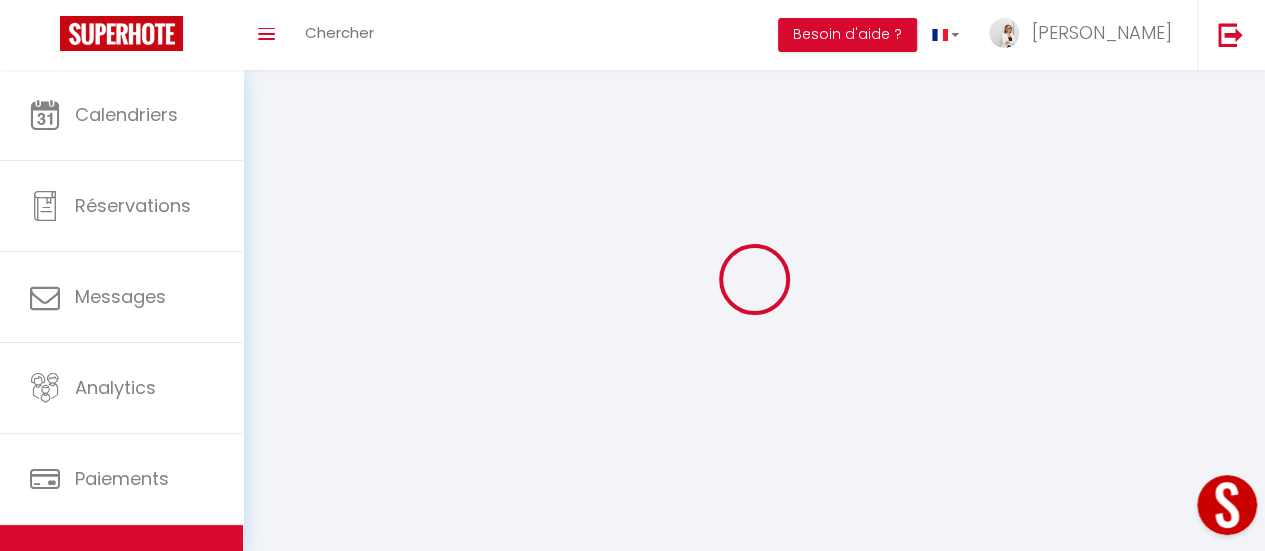 checkbox on "true" 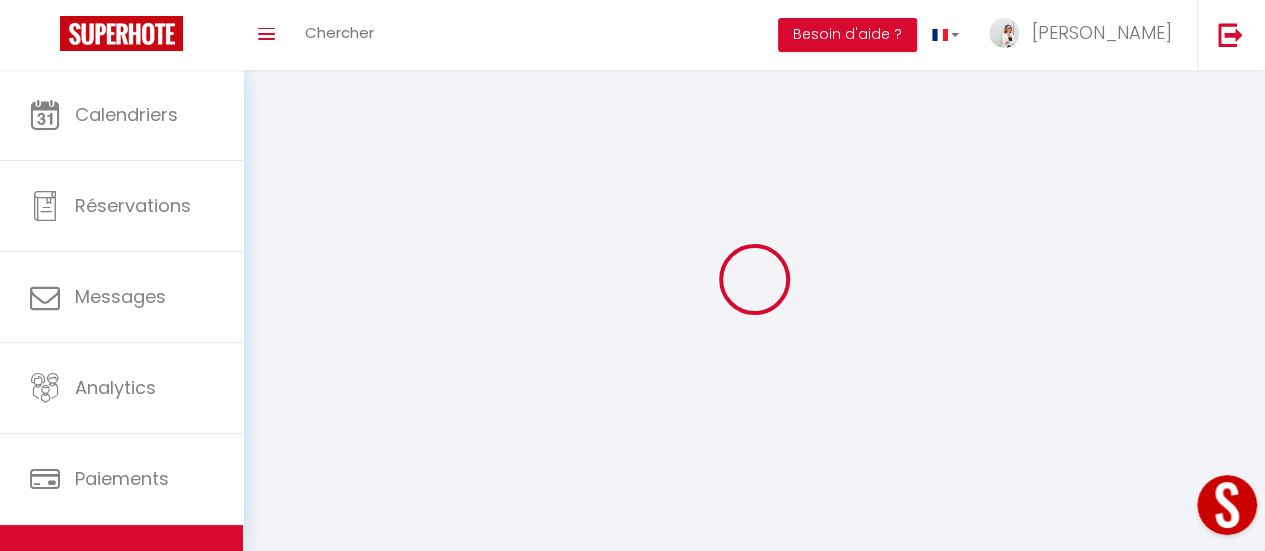 checkbox on "true" 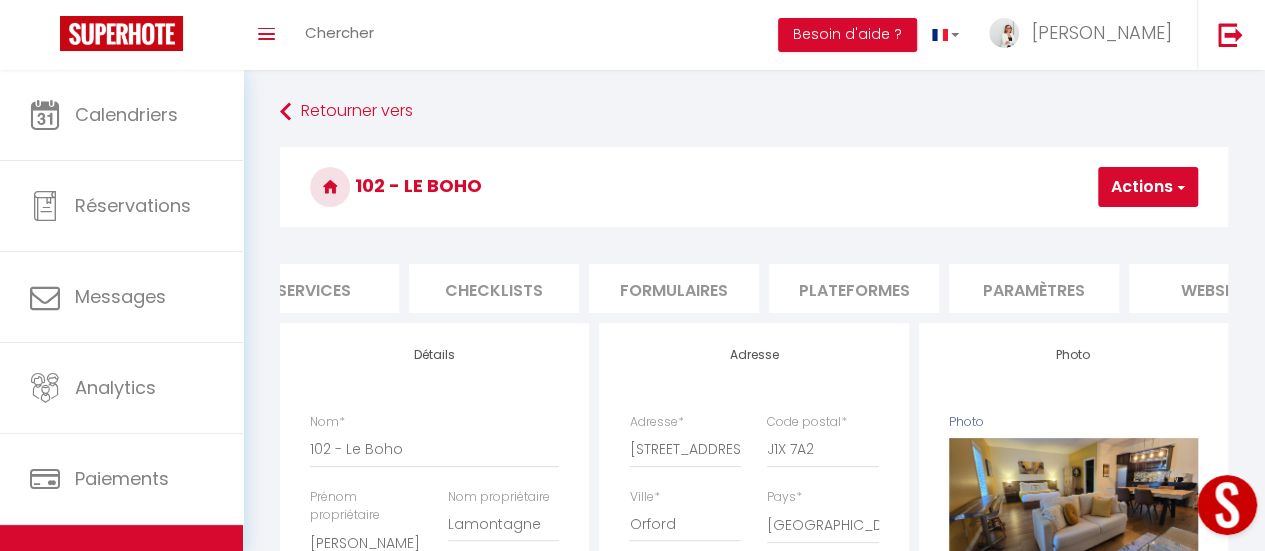 scroll, scrollTop: 0, scrollLeft: 614, axis: horizontal 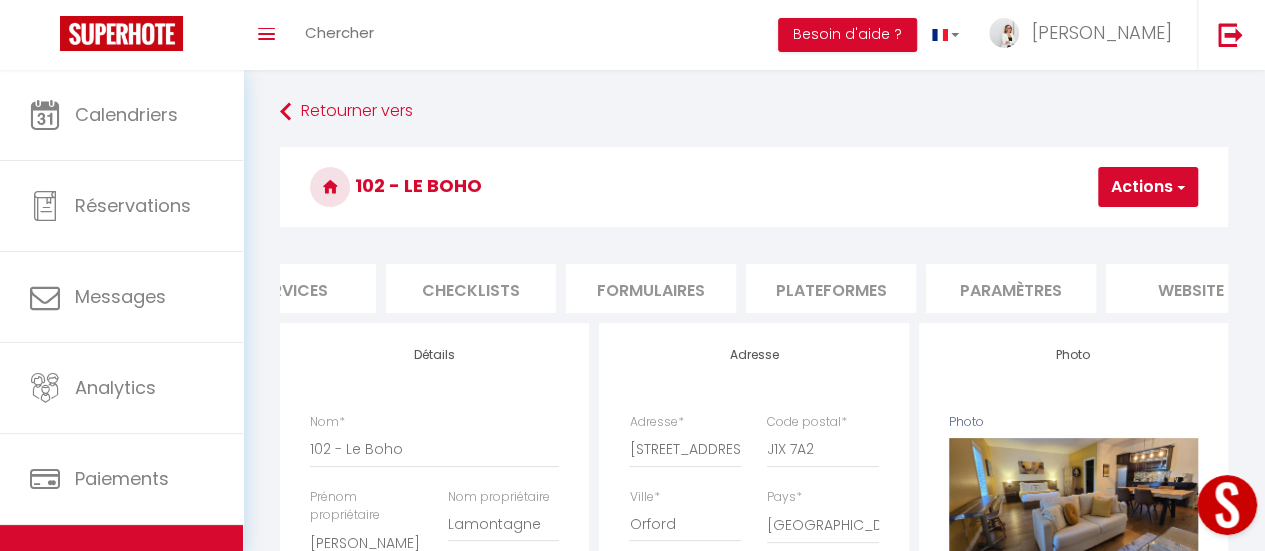 click on "Paramètres" at bounding box center [1011, 288] 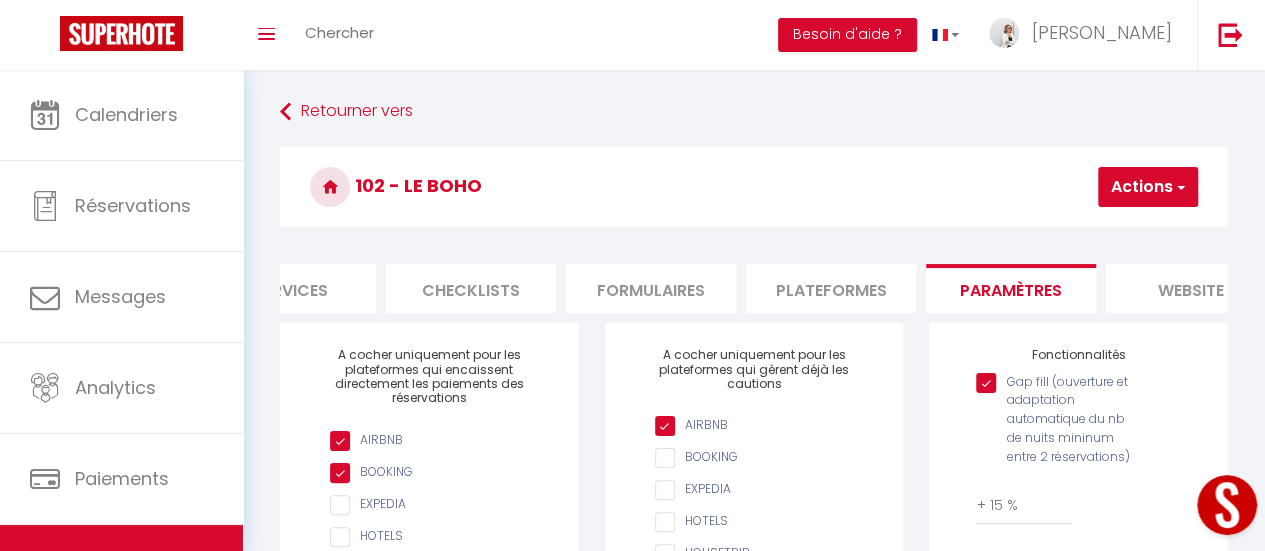 click on "Plateformes" at bounding box center (831, 288) 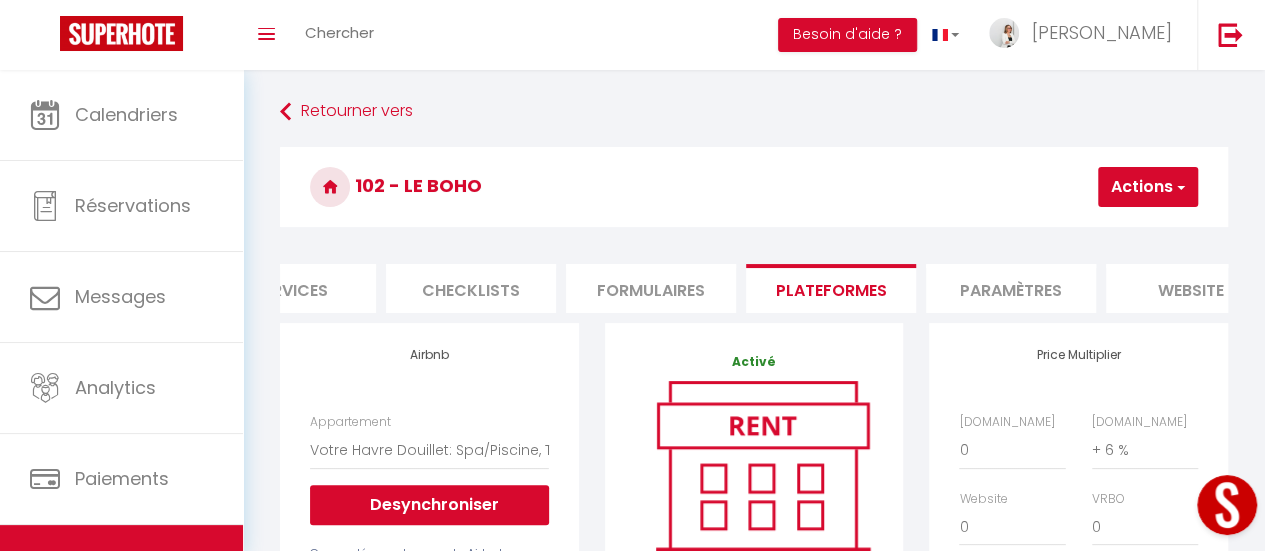 scroll, scrollTop: 0, scrollLeft: 794, axis: horizontal 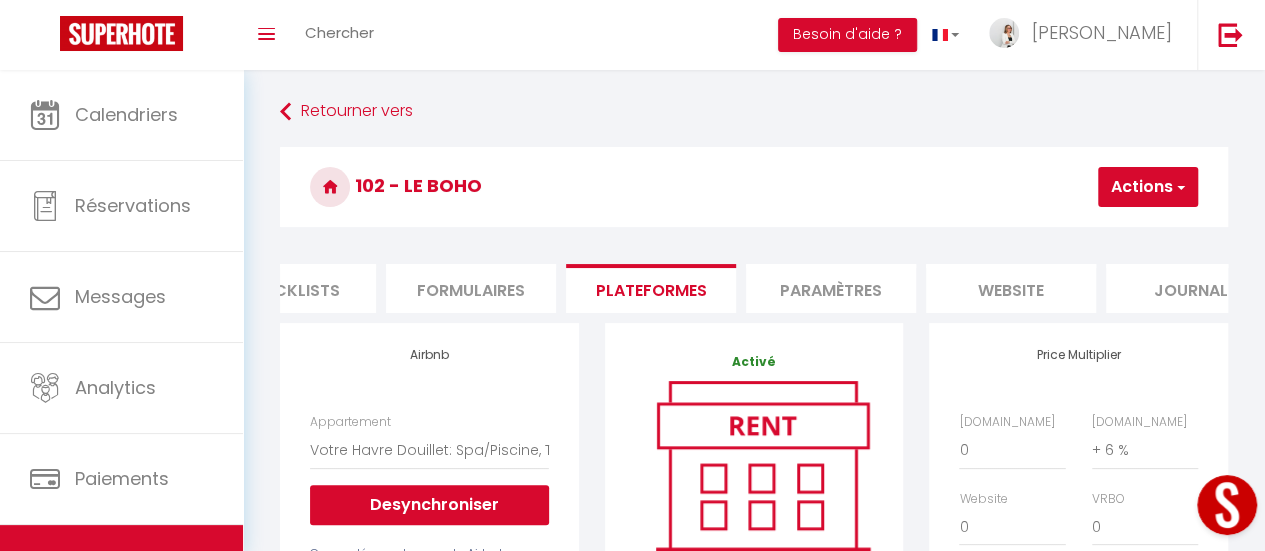 click on "website" at bounding box center (1011, 288) 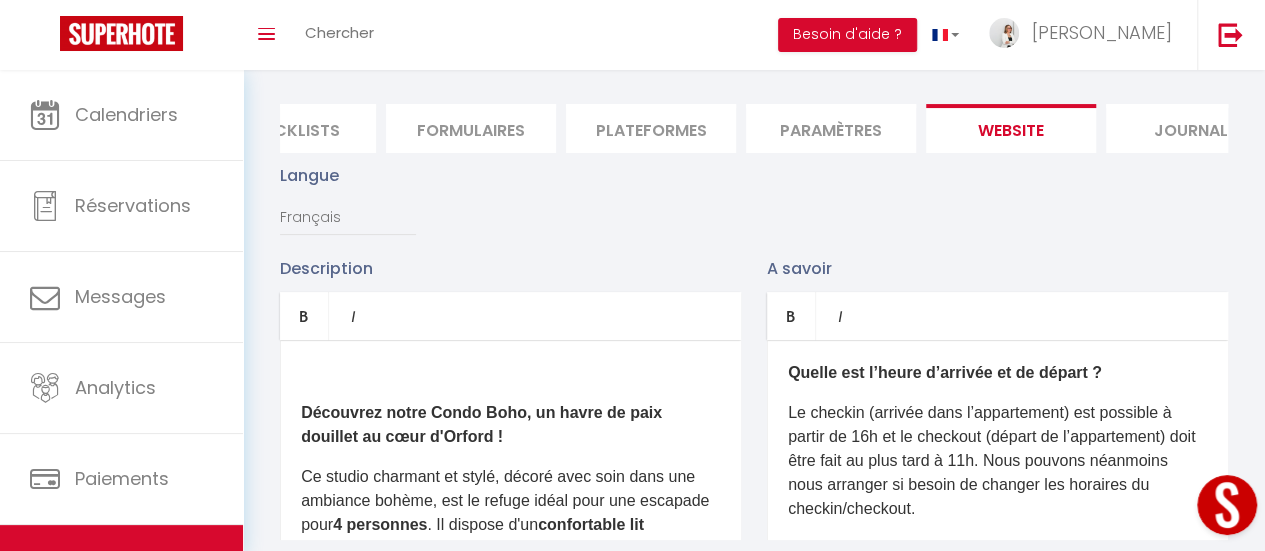 scroll, scrollTop: 300, scrollLeft: 0, axis: vertical 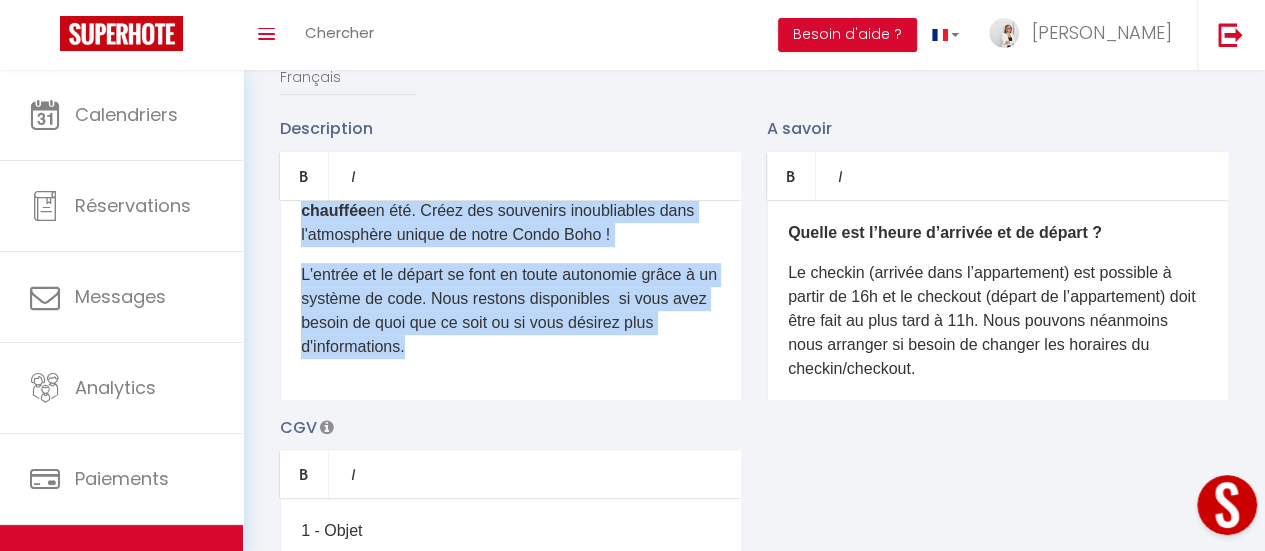 drag, startPoint x: 299, startPoint y: 283, endPoint x: 692, endPoint y: 414, distance: 414.25836 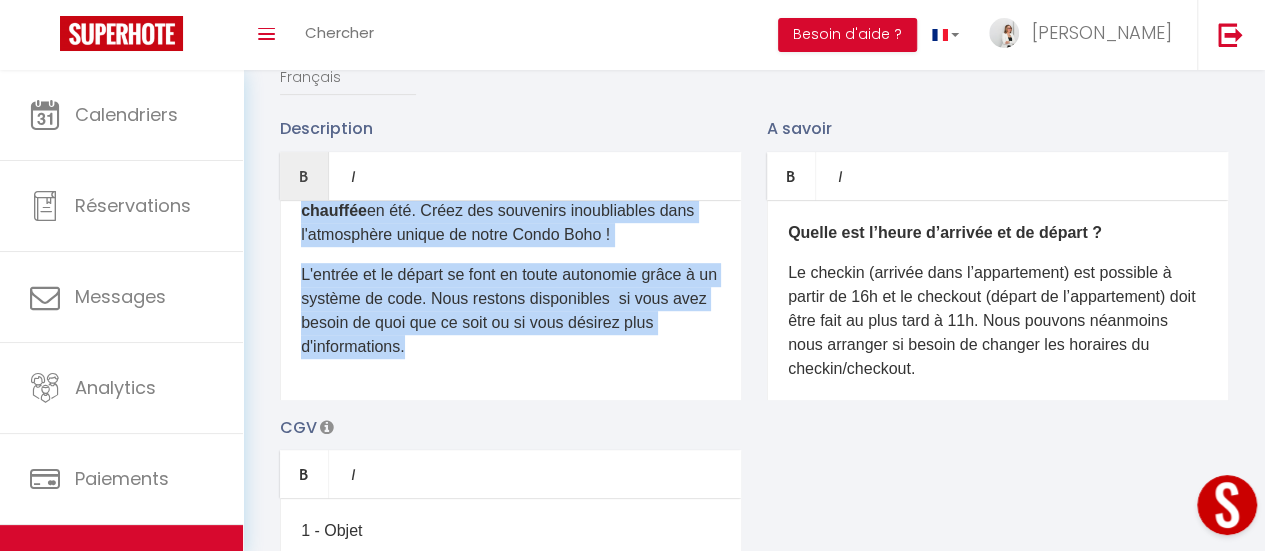 copy on "Découvrez notre Condo Boho, un havre de paix douillet au cœur d'Orford !
Ce studio charmant et stylé, décoré avec soin dans une ambiance bohème, est le refuge idéal pour une escapade pour  4 personnes . Il dispose d'un  confortable lit queen  pour des nuits reposantes et d'un  pratique divan-lit  pour des couchages supplémentaires.
Entièrement équipé pour votre confort, vous y trouverez une  cuisine complète  pour préparer vos repas, une machine à café Keurig , une télévision, et tout le nécessaire pour vous sentir comme chez vous. Bien qu'il ne dispose pas de balcon, son intérieur chaleureux est un véritable cocon de détente et de sérénité.
Profitez d'un emplacement de choix à Orford : les restaurants sont à deux pas, et vous avez un  accès direct à la Promenade des Cerises et à la piste cyclable . Le  Mont Orford  est à seulement quelques minutes (environ 9 min) et la ville de  Magog  à peine plus (environ 10 min). Cafés et dépanneur sont accessibles à pied pour toutes vos envies.
Pour votre déte..." 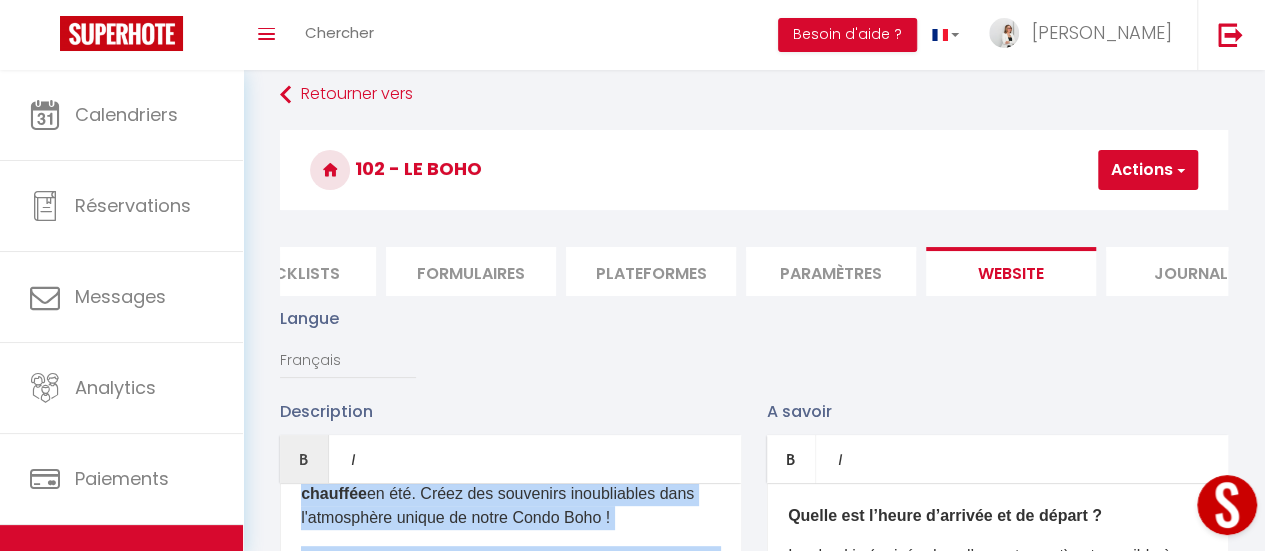 scroll, scrollTop: 0, scrollLeft: 0, axis: both 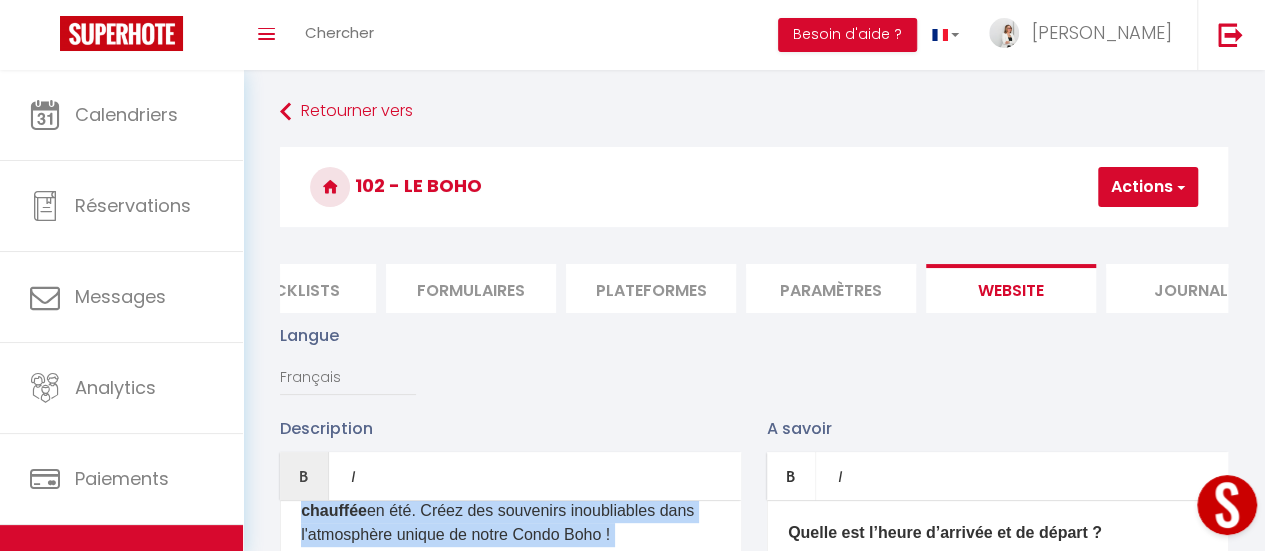 click on "Actions" at bounding box center (1148, 187) 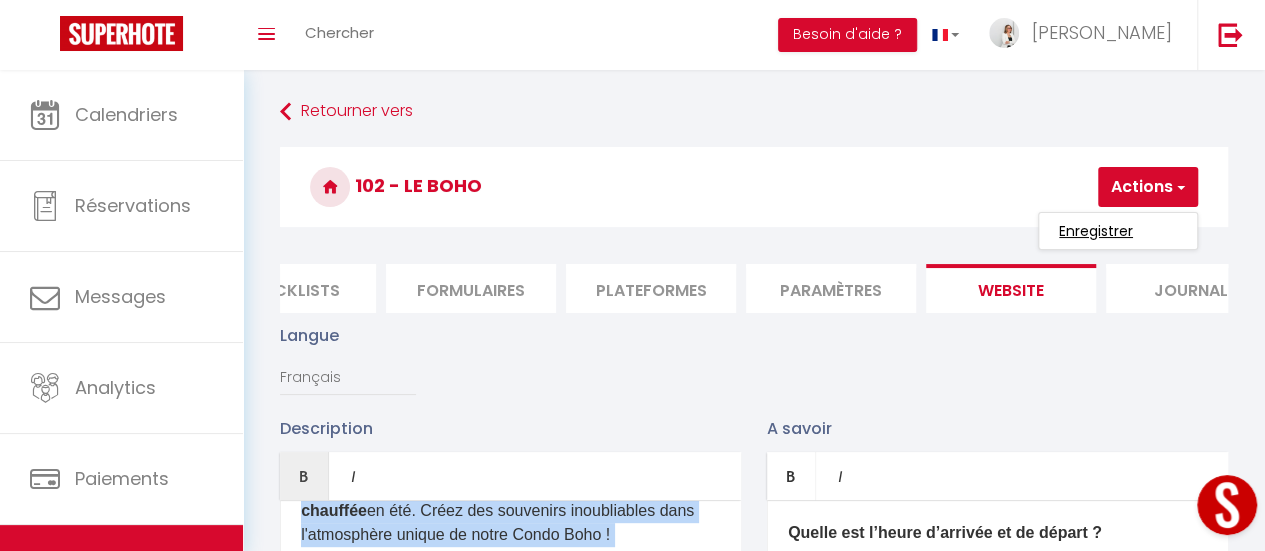 click on "Enregistrer" at bounding box center (1096, 231) 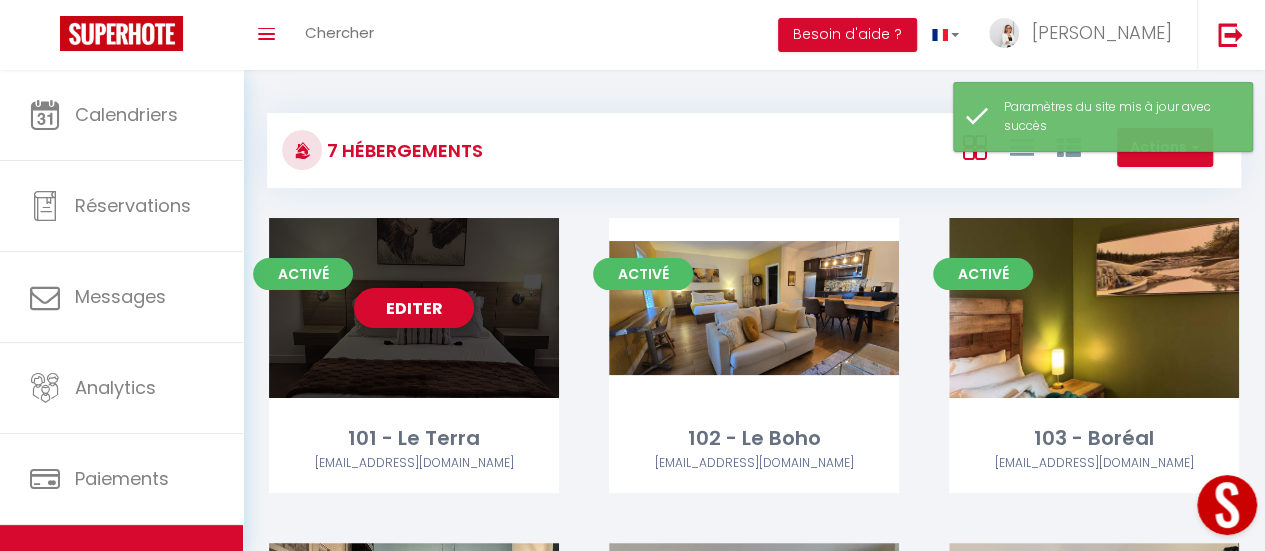 click on "Editer" at bounding box center (414, 308) 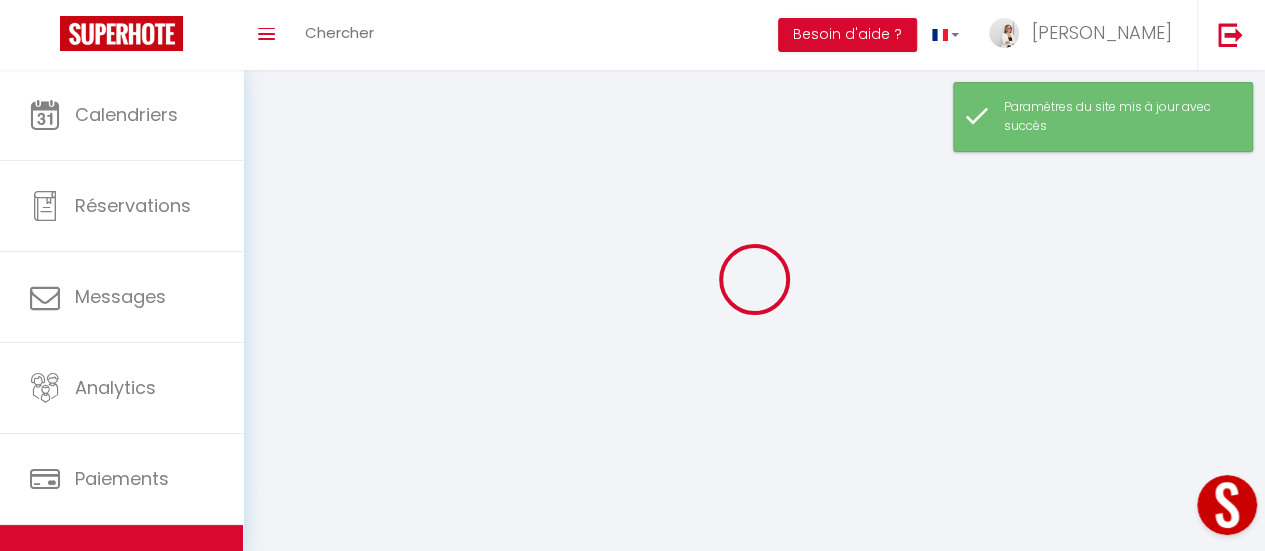 select on "1" 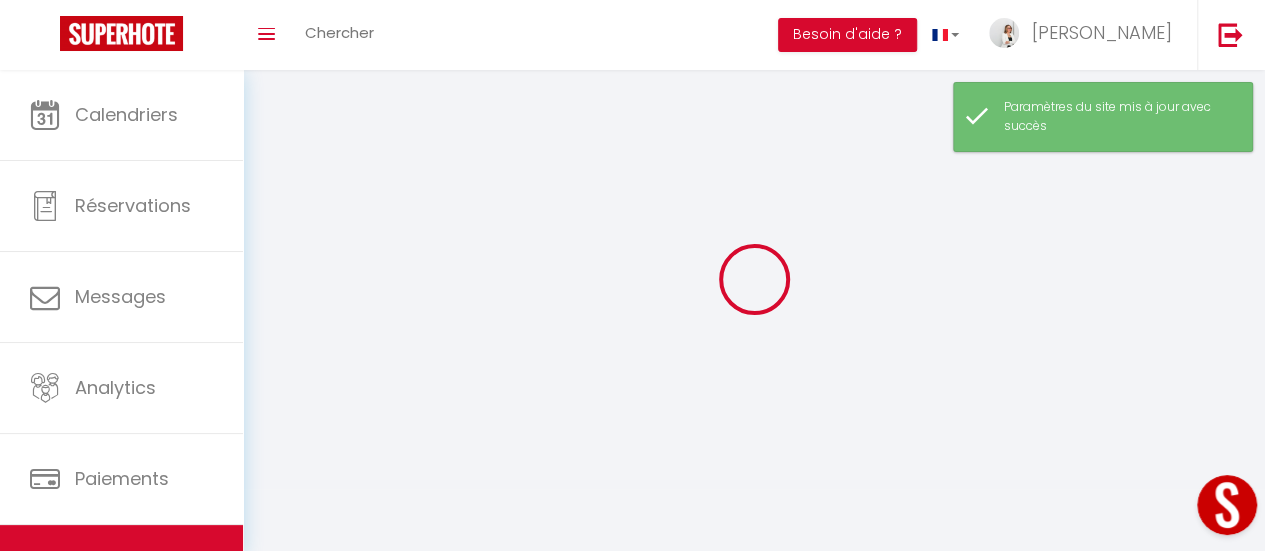 select on "28" 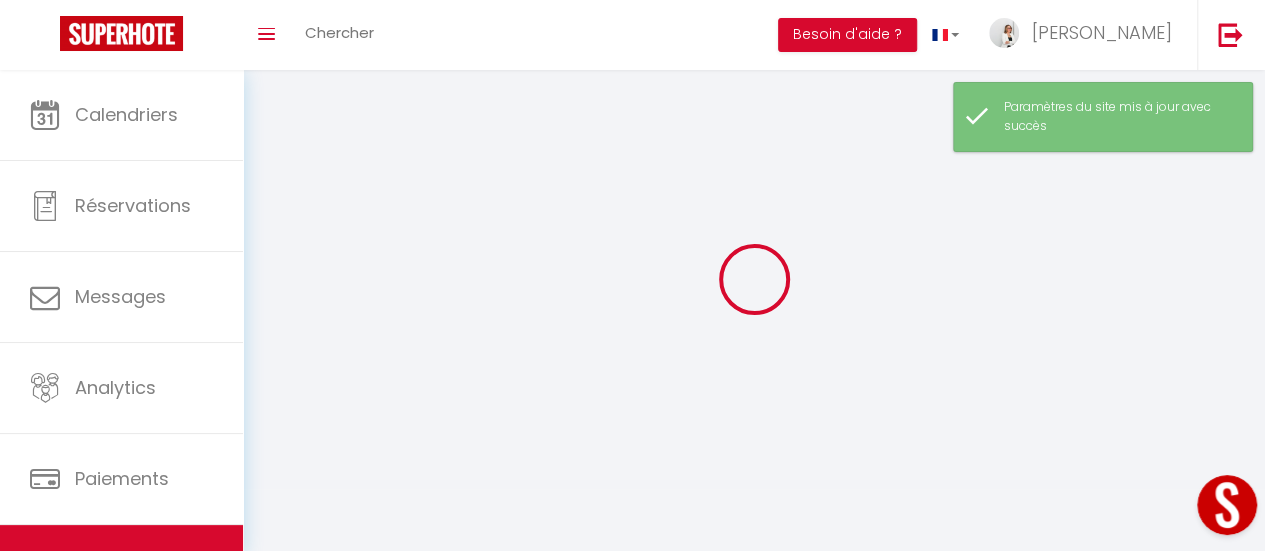 type on "101 - Le Terra" 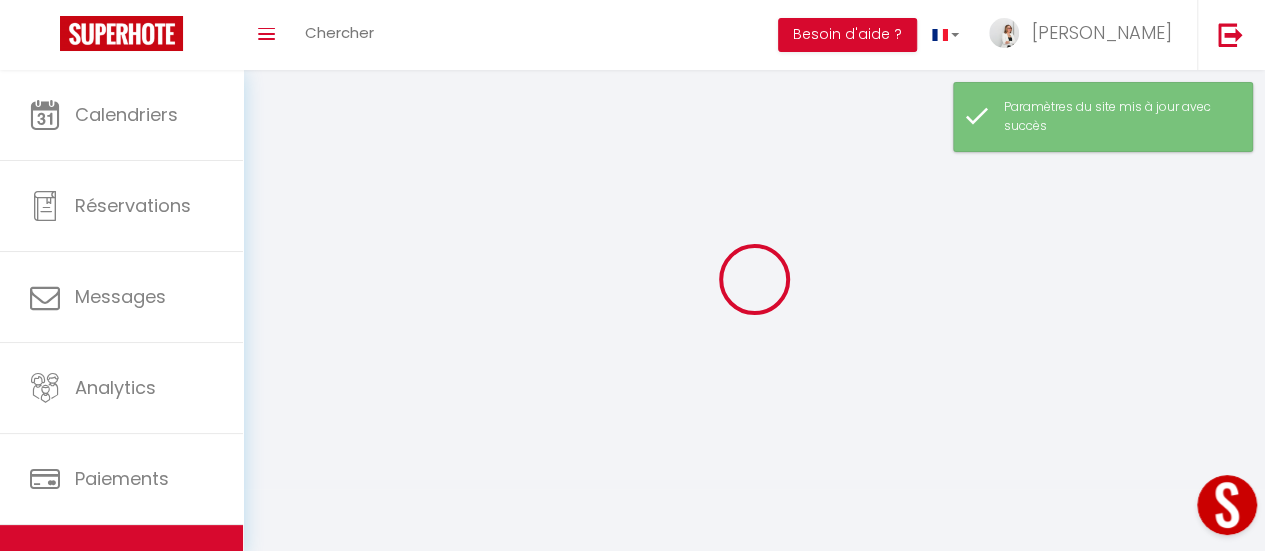 type on "[PERSON_NAME]" 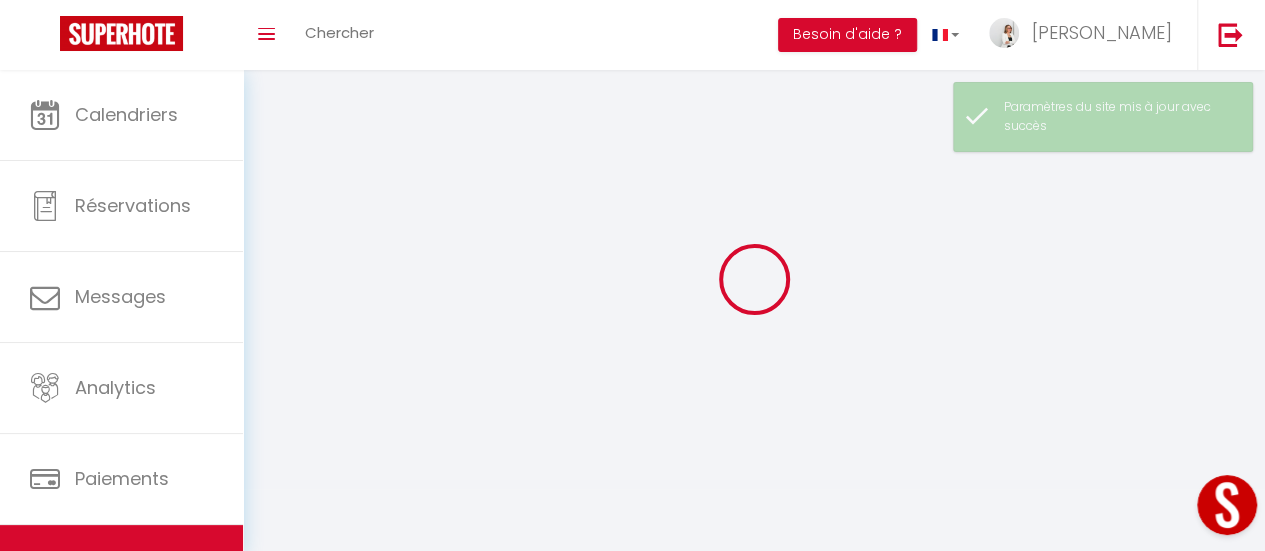 select 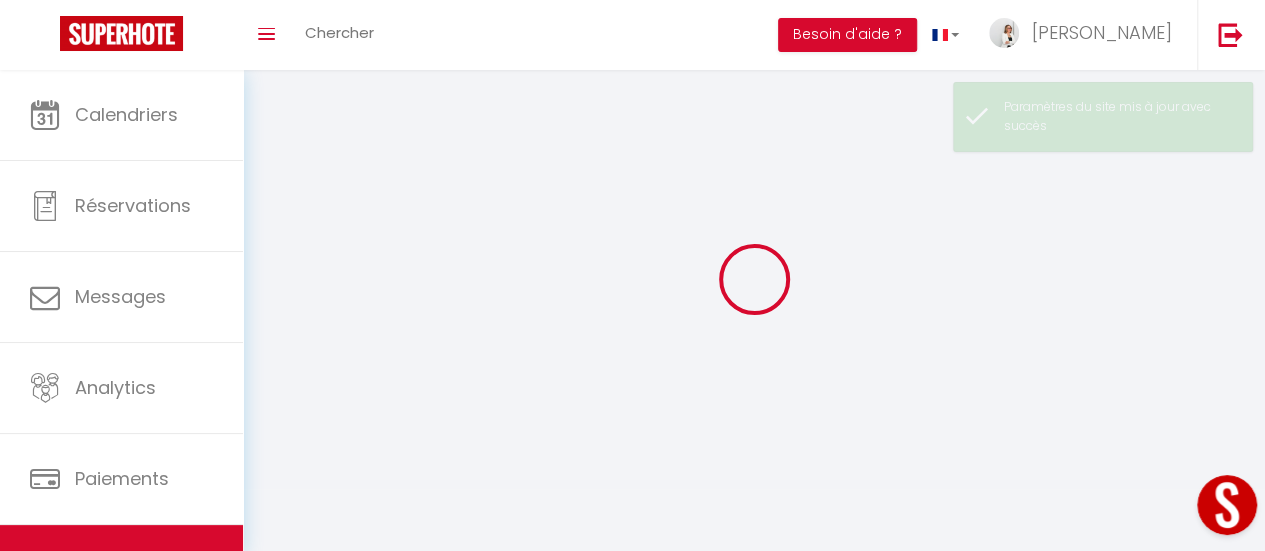checkbox on "true" 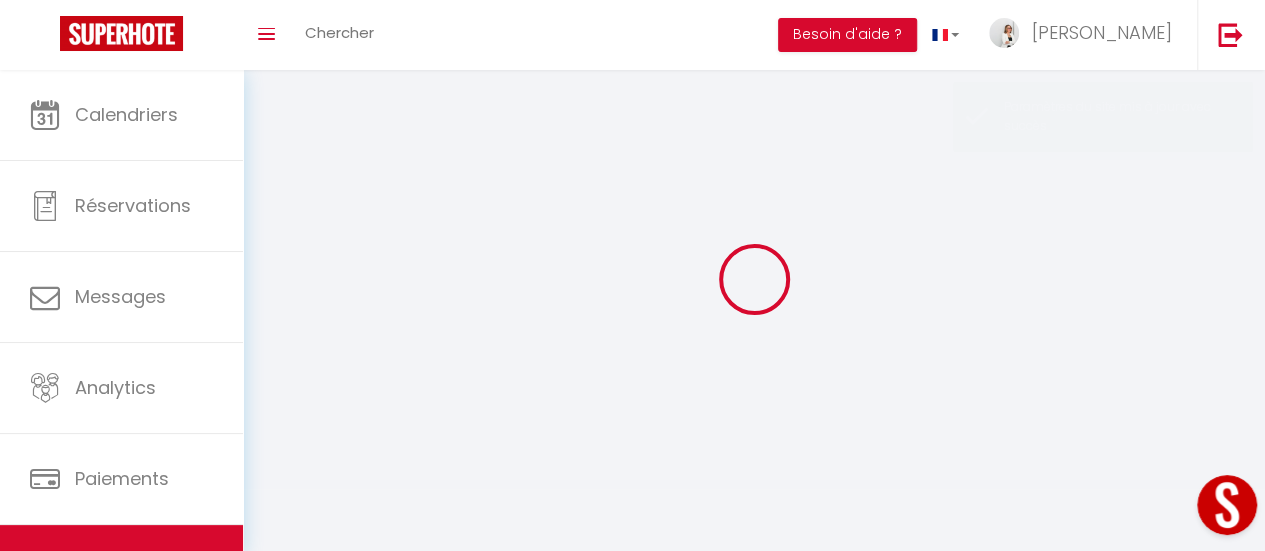 checkbox on "true" 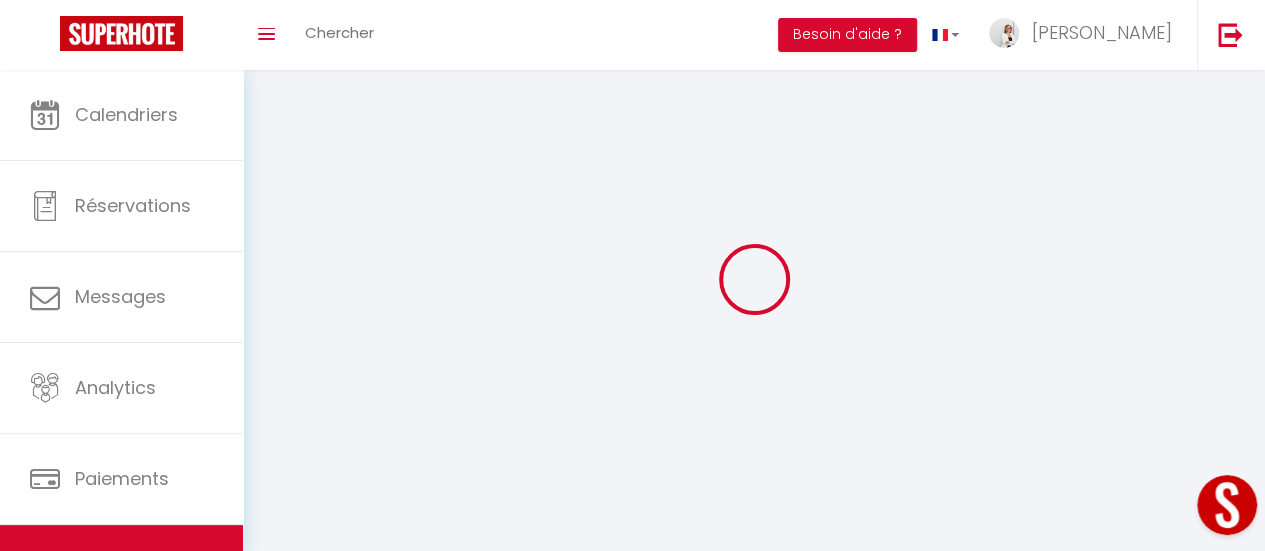 checkbox on "true" 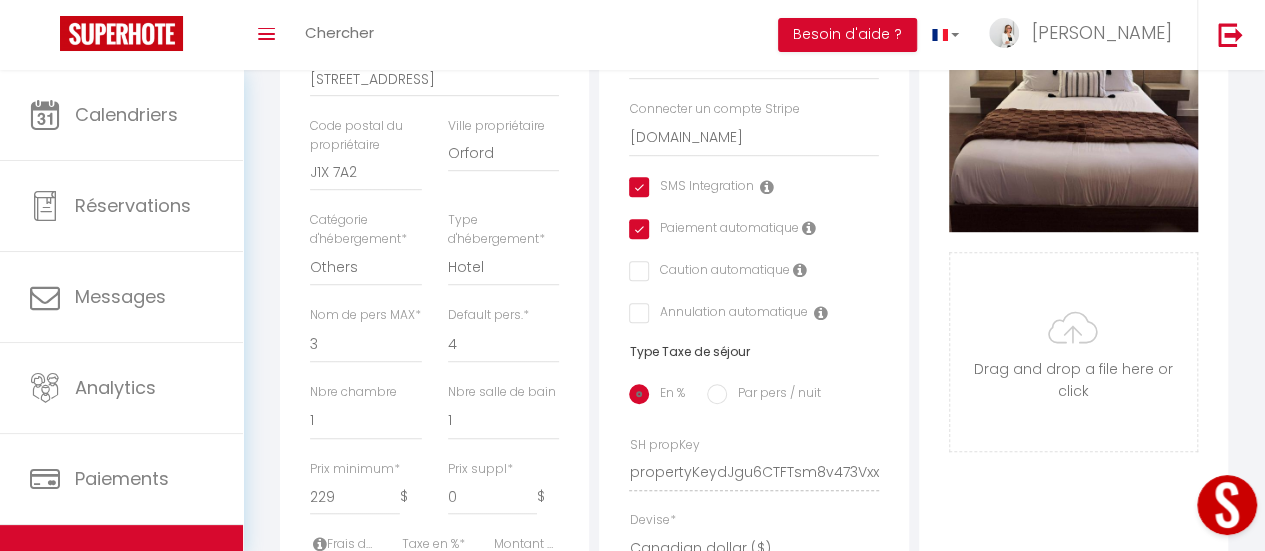 scroll, scrollTop: 600, scrollLeft: 0, axis: vertical 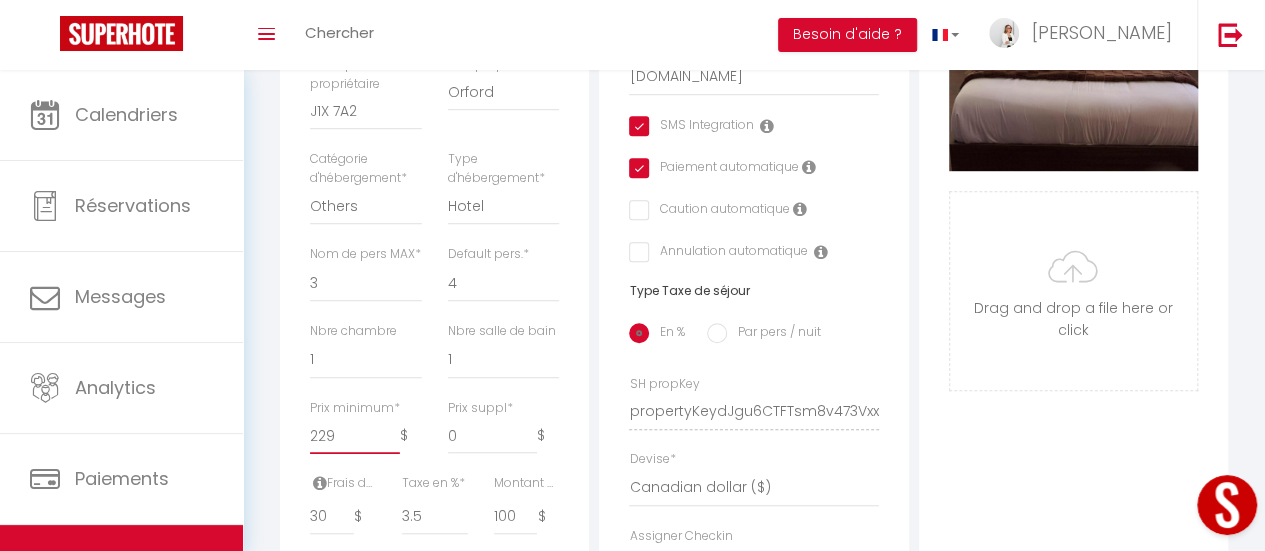 drag, startPoint x: 336, startPoint y: 474, endPoint x: 303, endPoint y: 476, distance: 33.06055 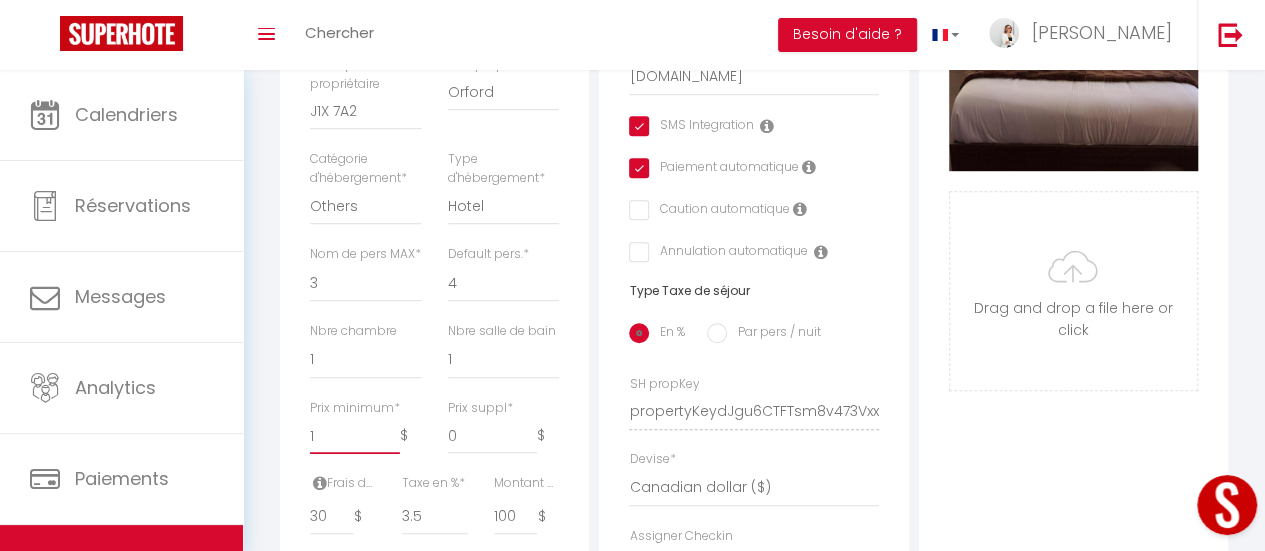 checkbox on "true" 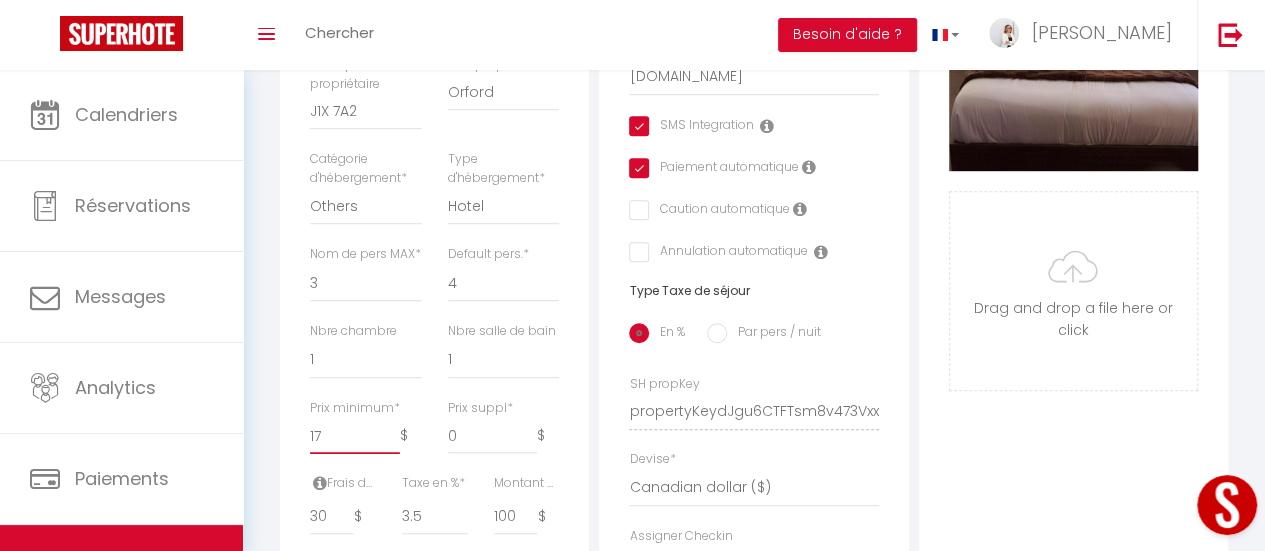 checkbox on "true" 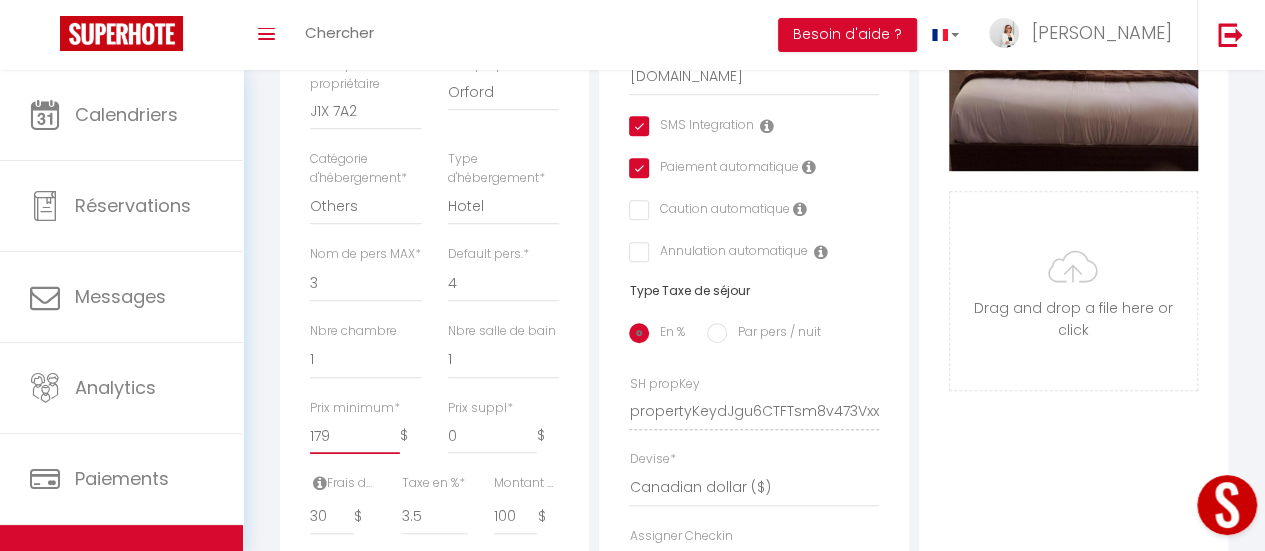 checkbox on "true" 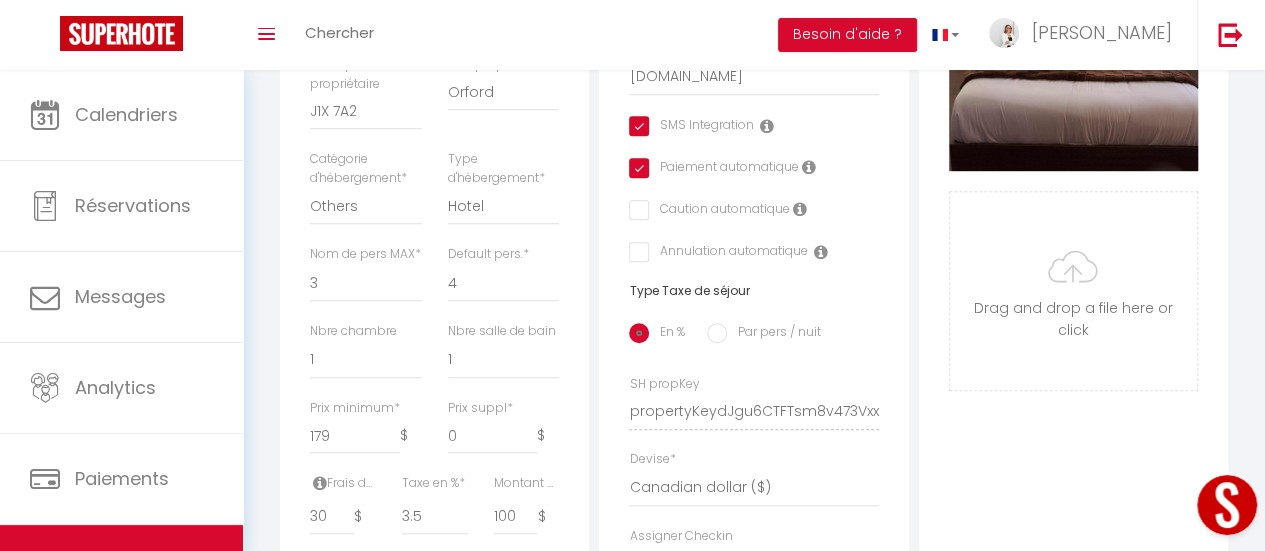 click on "Photo
Photo
Supprimer
Drag and drop a file here or click Ooops, something wrong appended. Remove   Drag and drop or click to replace" at bounding box center (1073, 397) 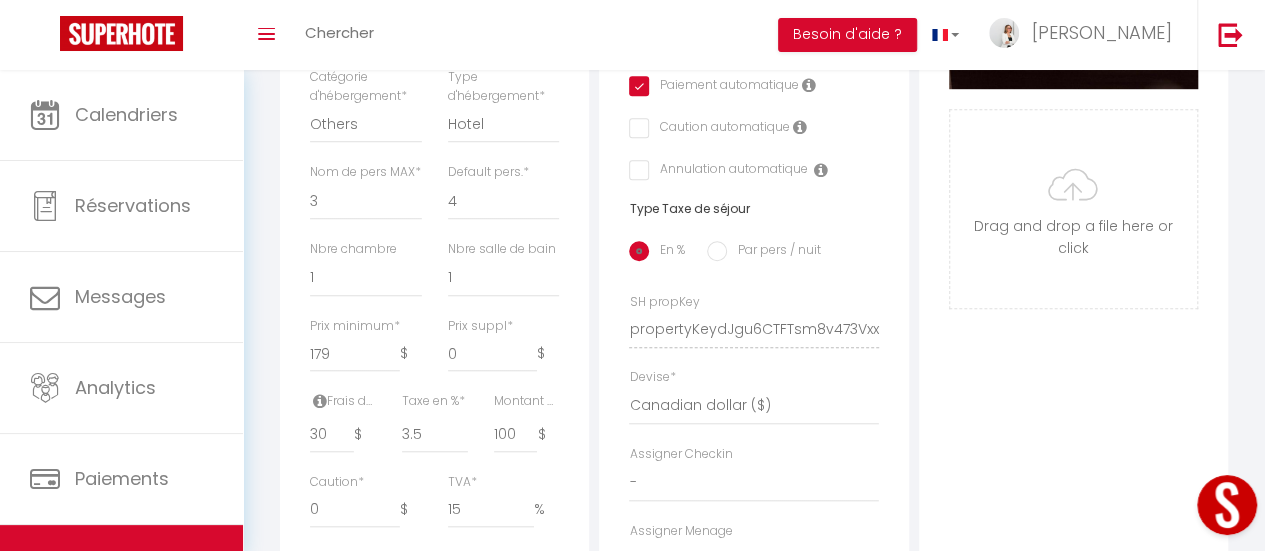 scroll, scrollTop: 700, scrollLeft: 0, axis: vertical 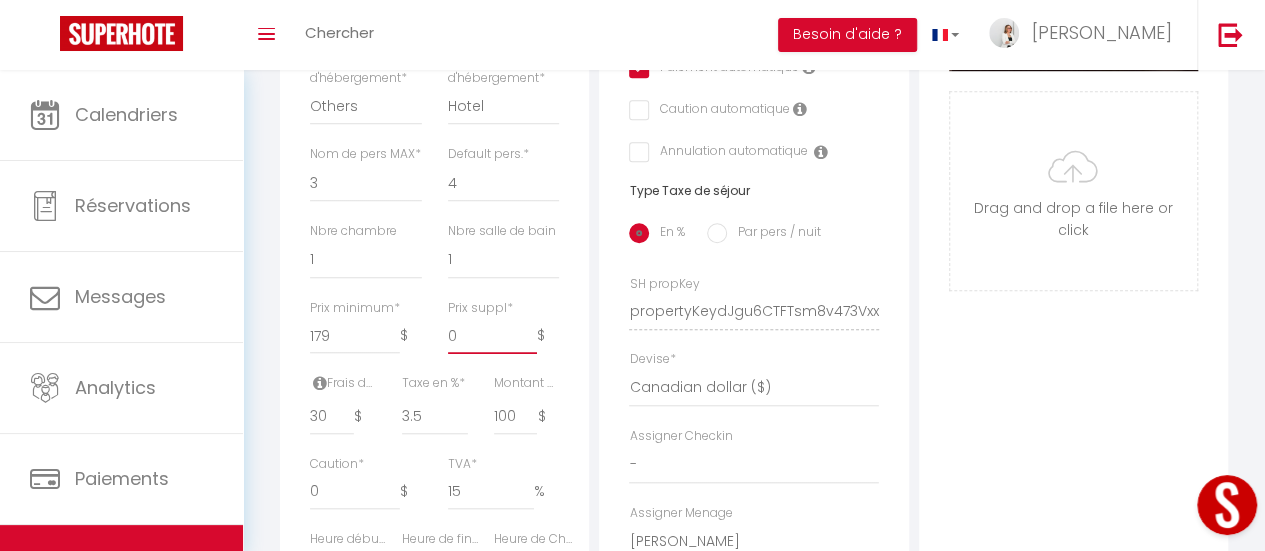 type on "1" 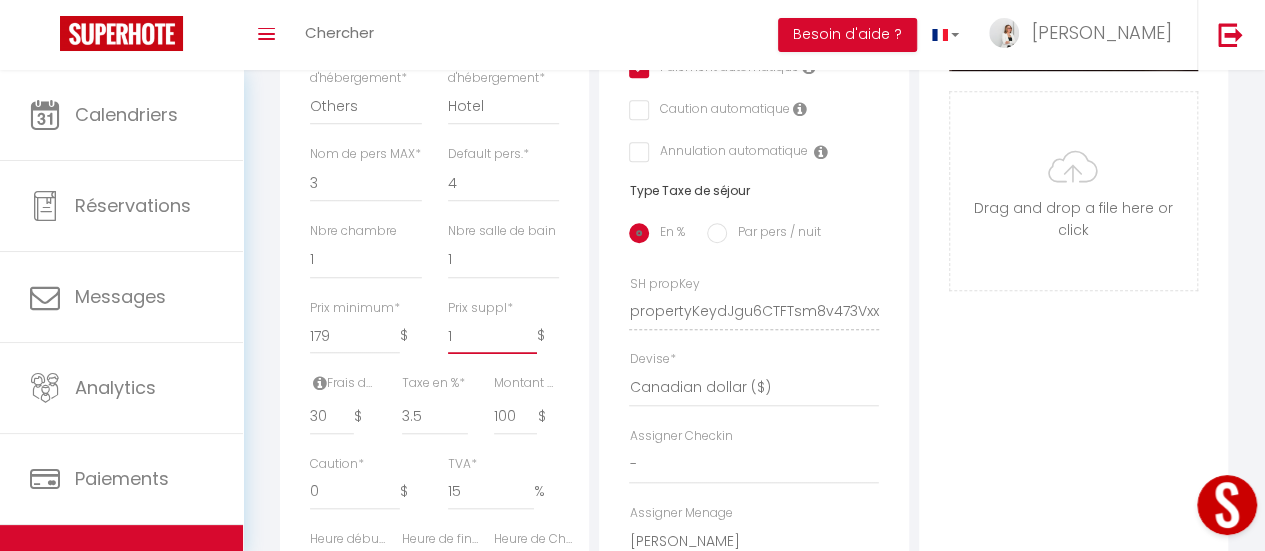 checkbox on "true" 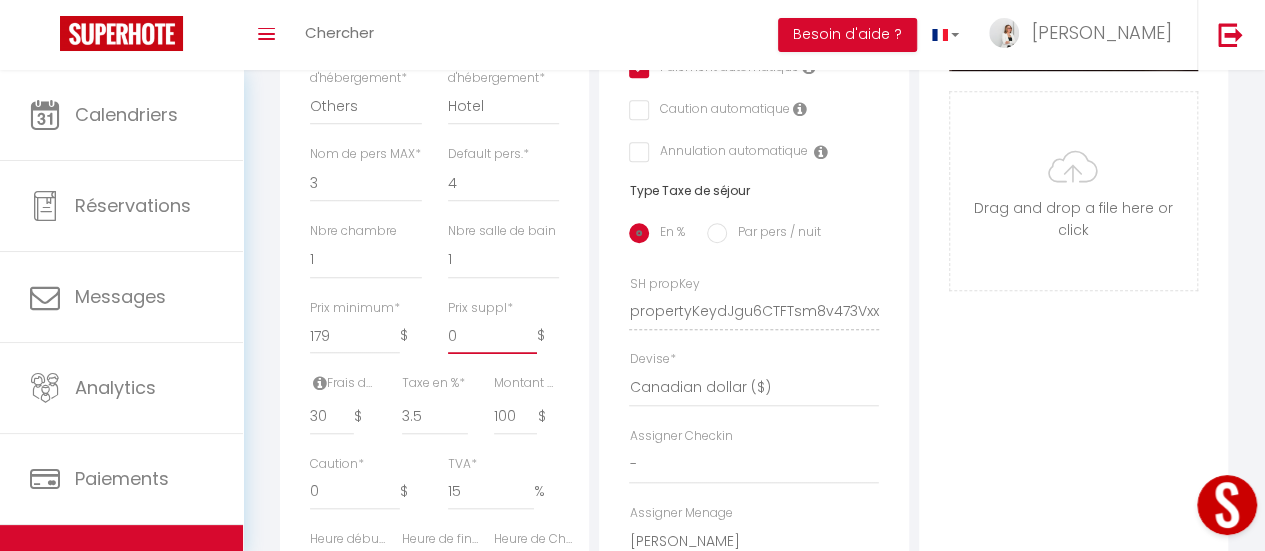 checkbox on "true" 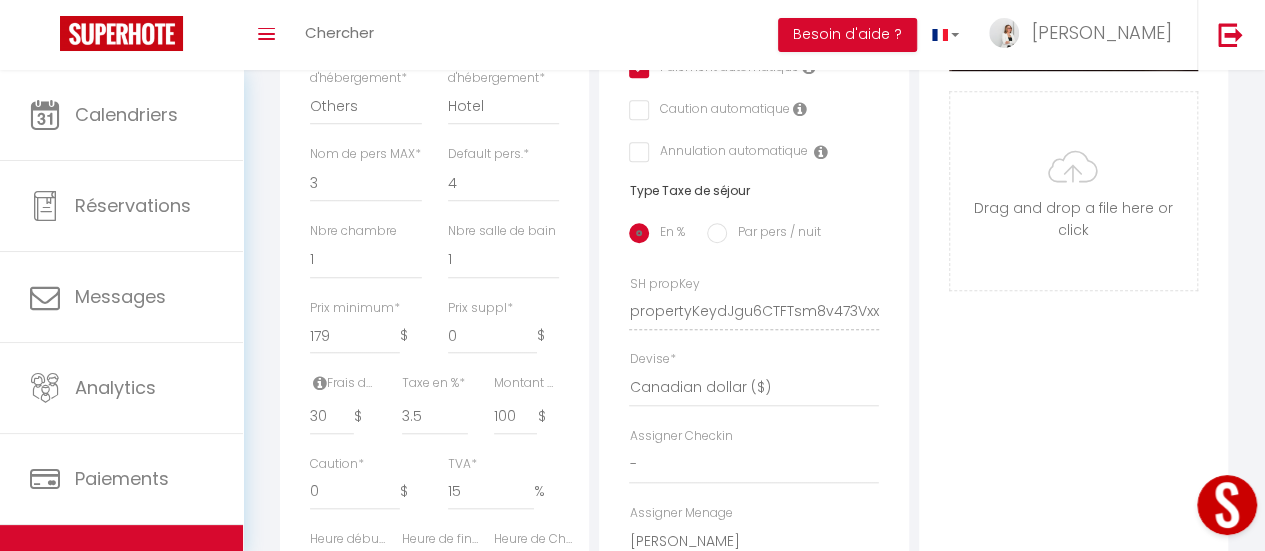click on "Photo
Photo
Supprimer
Drag and drop a file here or click Ooops, something wrong appended. Remove   Drag and drop or click to replace" at bounding box center [1073, 297] 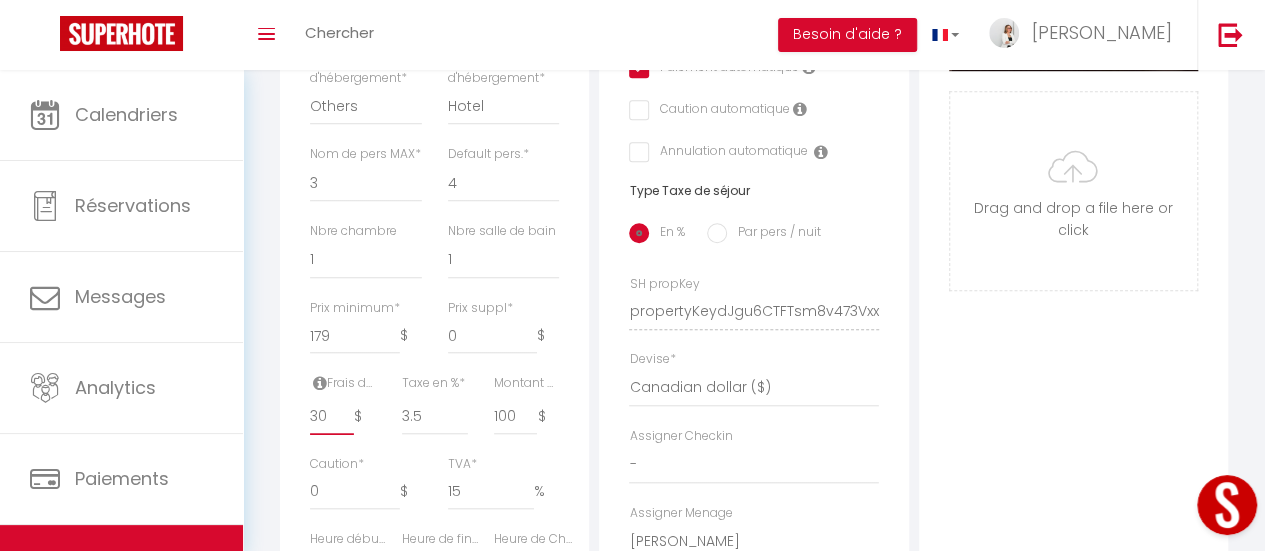 drag, startPoint x: 325, startPoint y: 451, endPoint x: 285, endPoint y: 452, distance: 40.012497 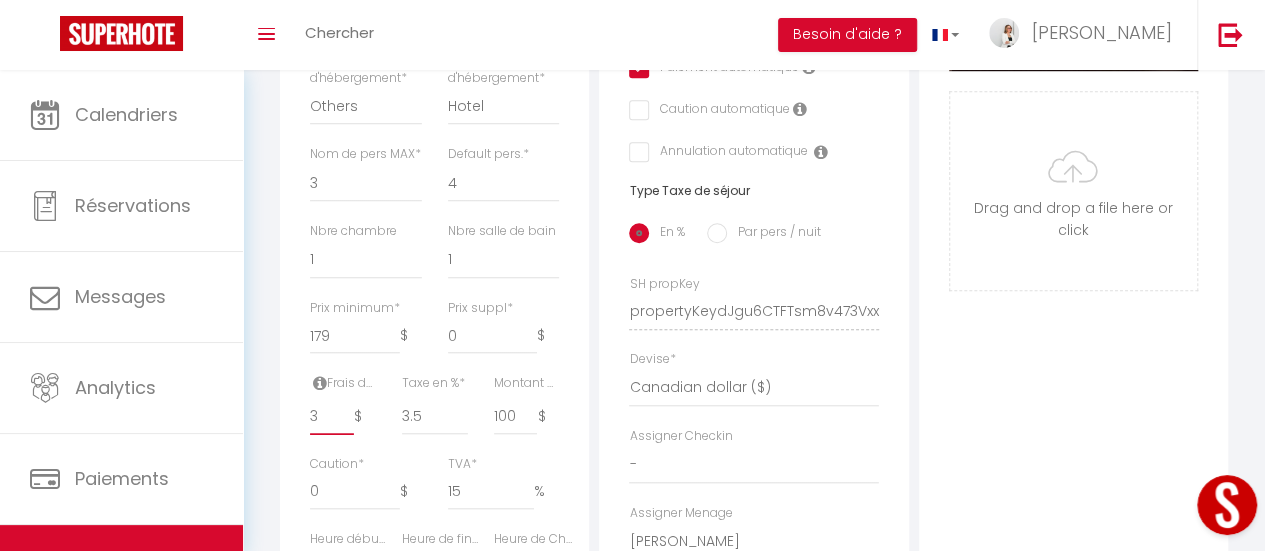 checkbox on "true" 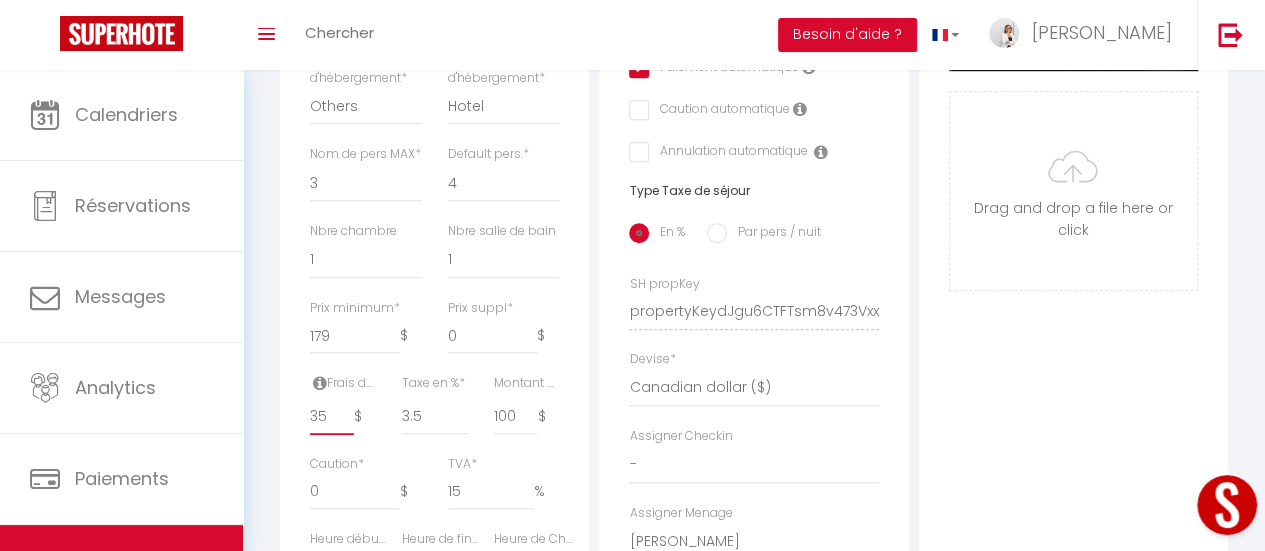 checkbox on "true" 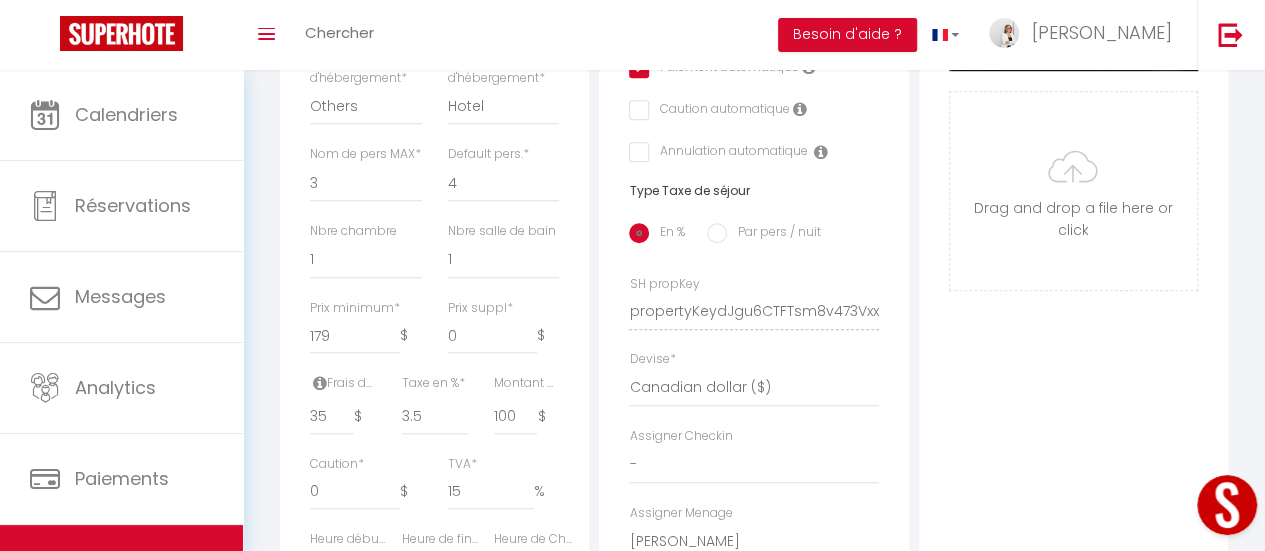click on "Photo
Photo
Supprimer
Drag and drop a file here or click Ooops, something wrong appended. Remove   Drag and drop or click to replace" at bounding box center [1073, 297] 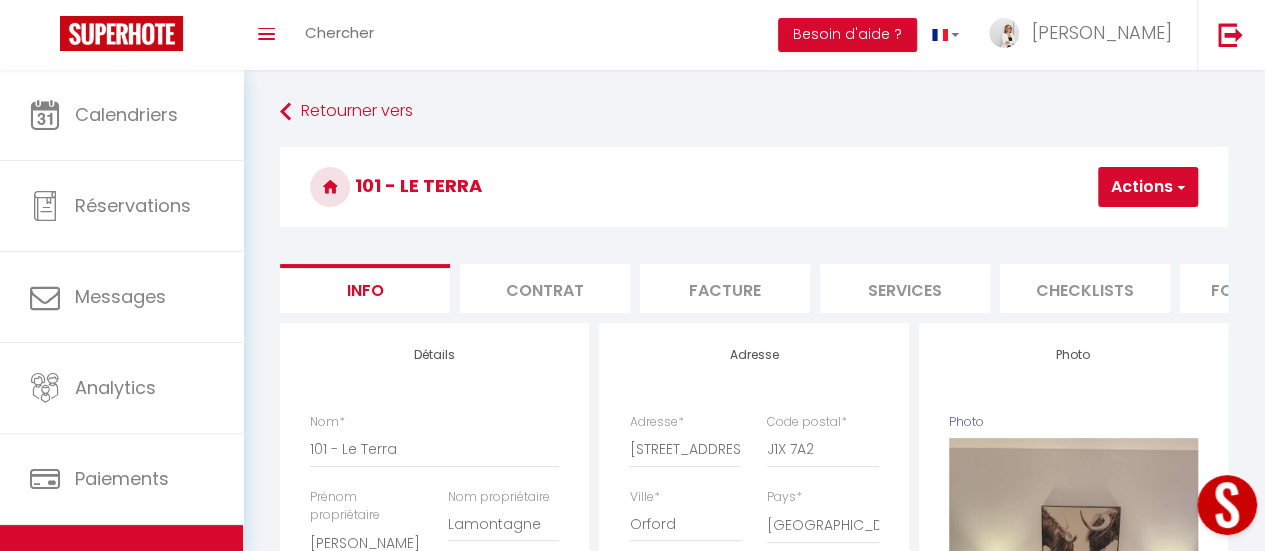 scroll, scrollTop: 0, scrollLeft: 0, axis: both 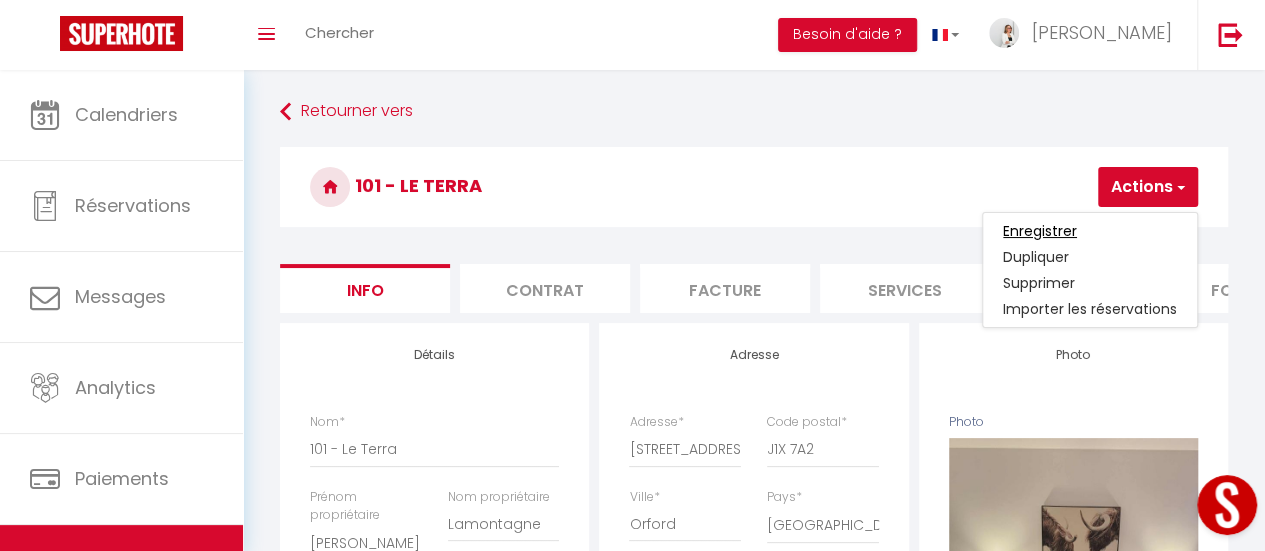 click on "Enregistrer" at bounding box center [1040, 231] 